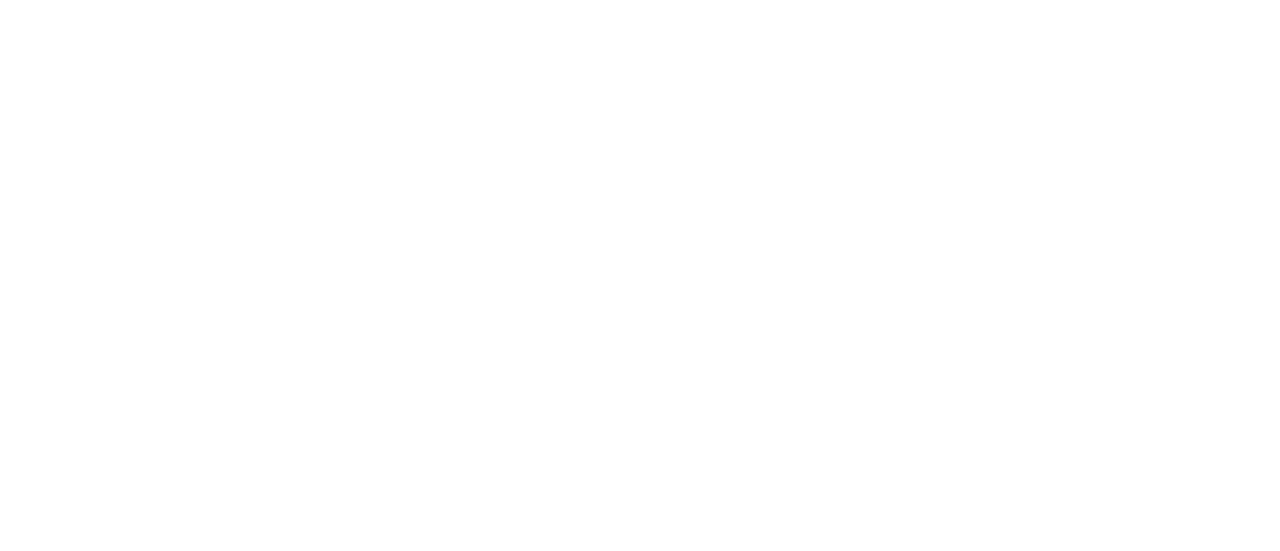 scroll, scrollTop: 0, scrollLeft: 0, axis: both 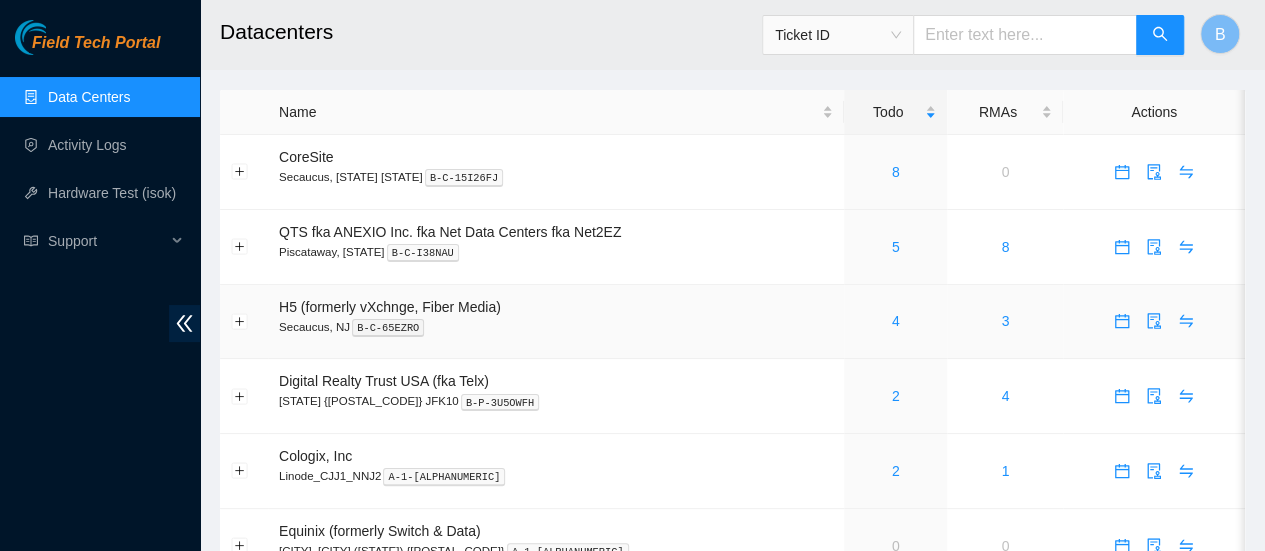 click on "4" at bounding box center [896, 321] 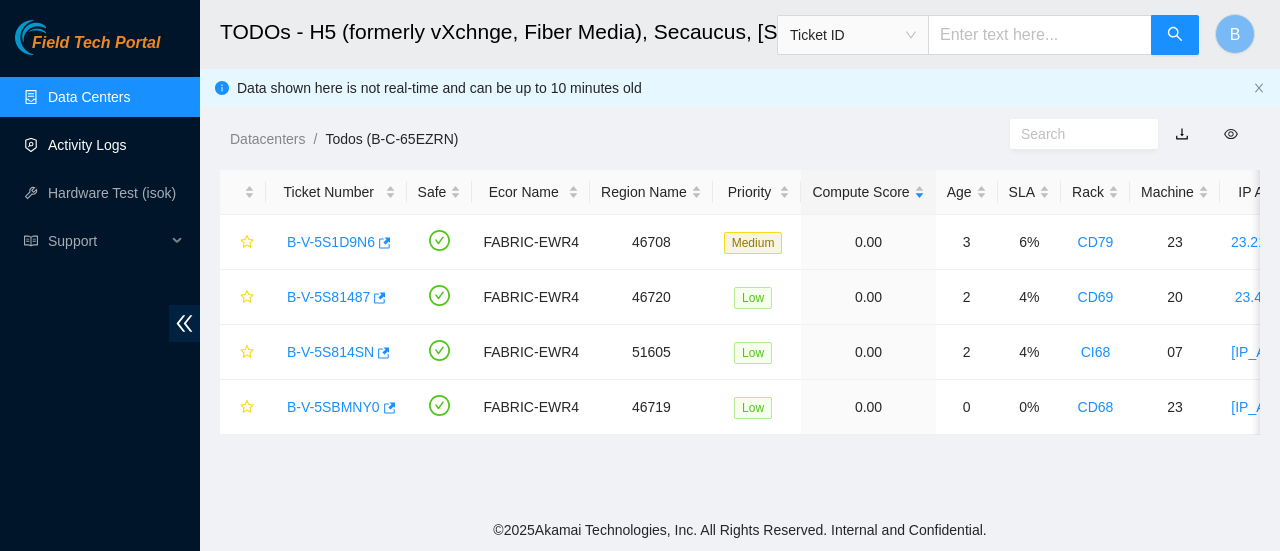 click on "Activity Logs" at bounding box center [87, 145] 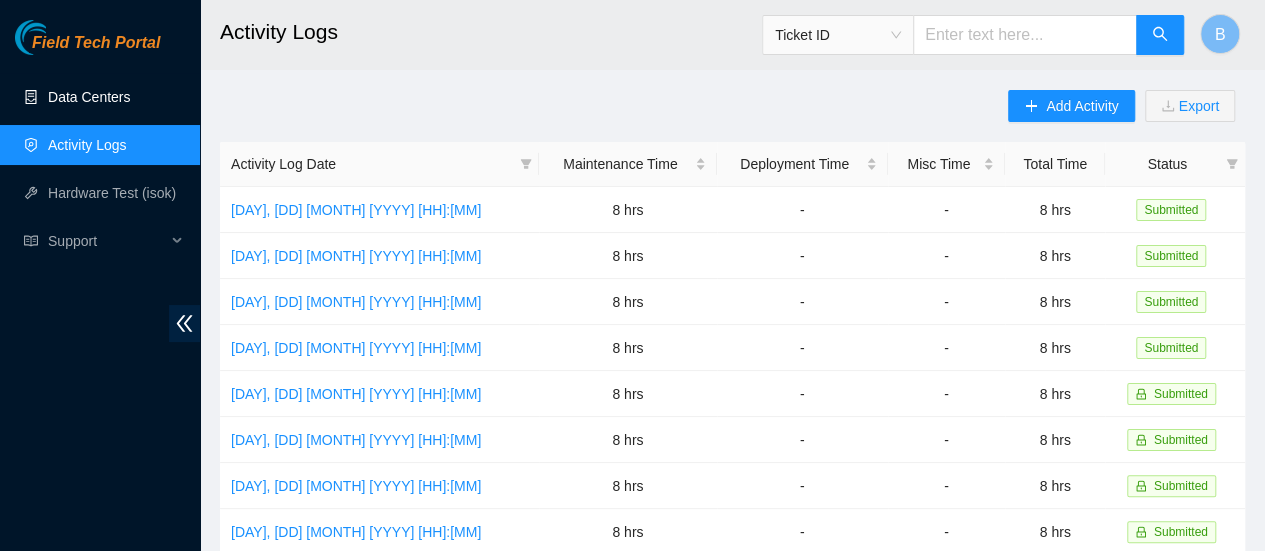 click on "Data Centers" at bounding box center (89, 97) 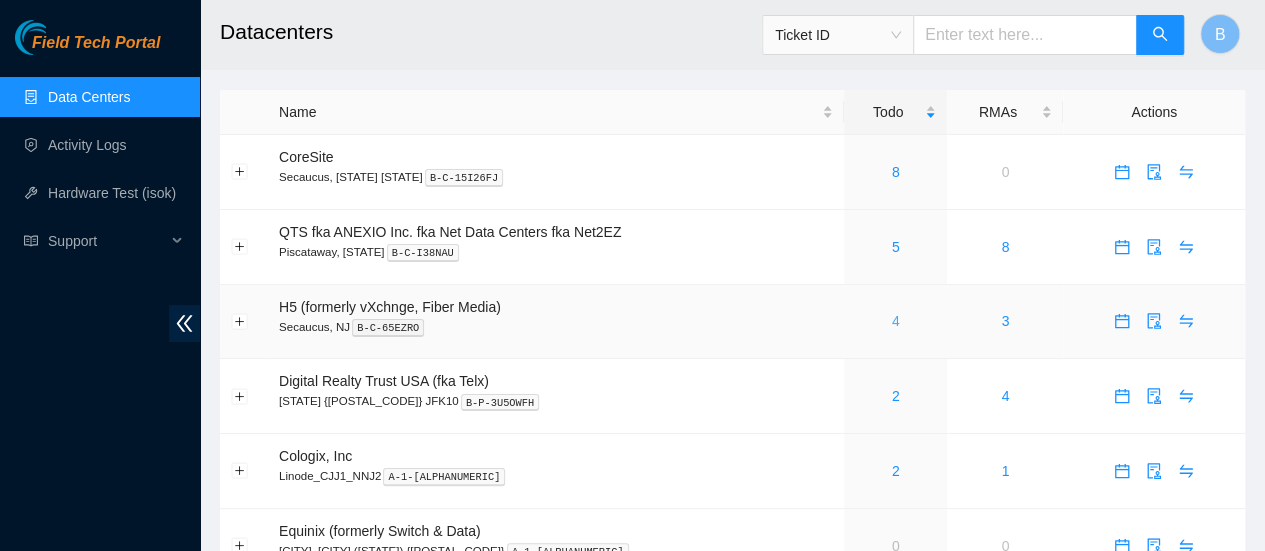 click on "4" at bounding box center [896, 321] 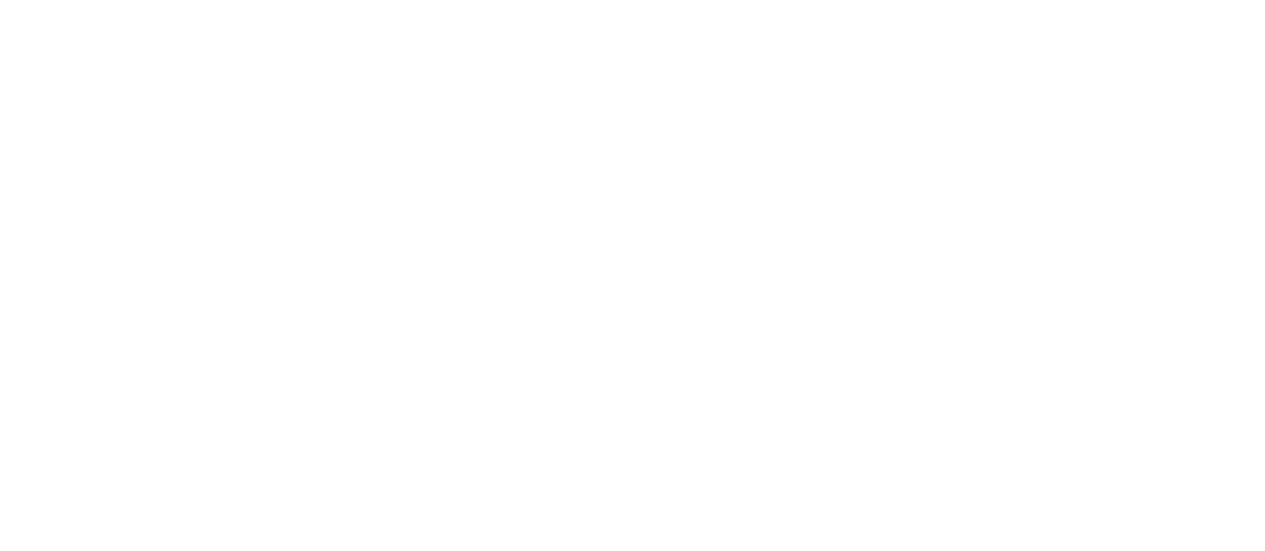 scroll, scrollTop: 0, scrollLeft: 0, axis: both 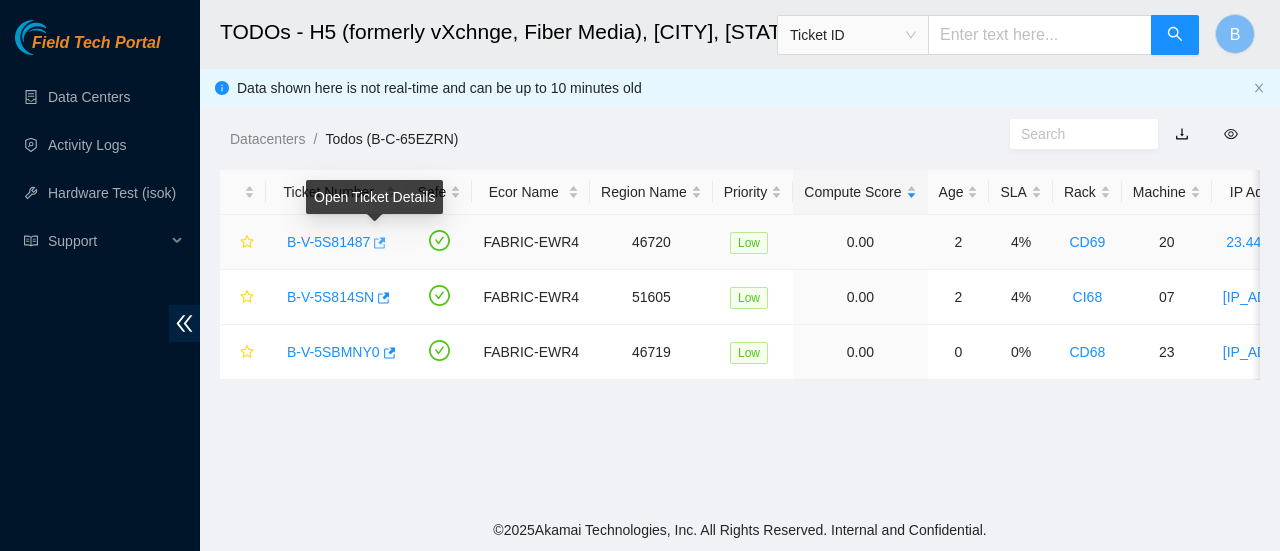 click 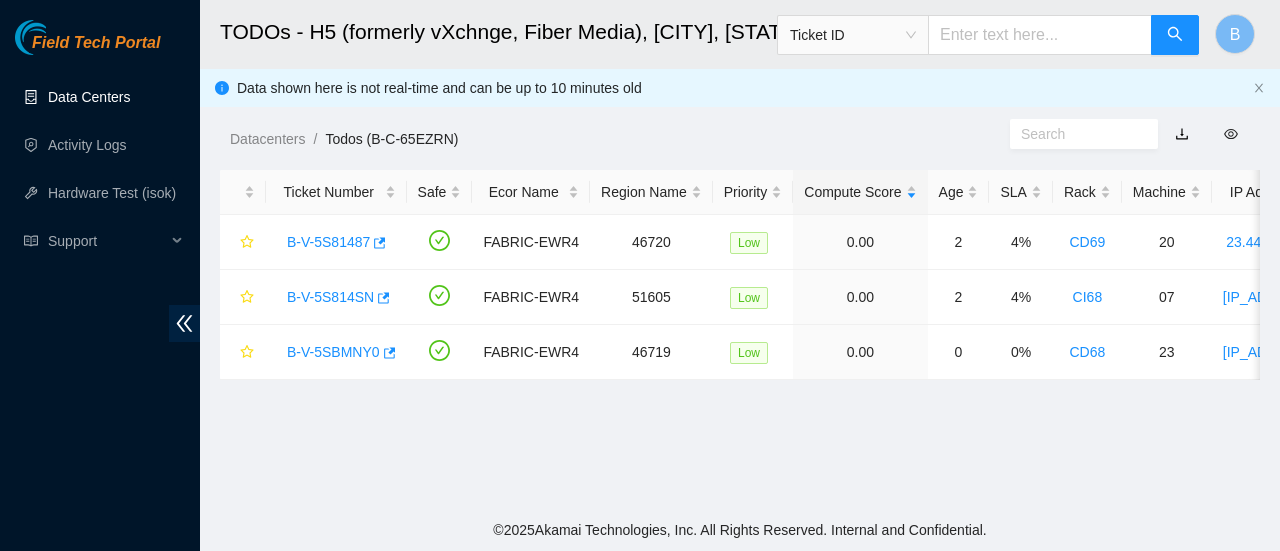 click on "Data Centers" at bounding box center [89, 97] 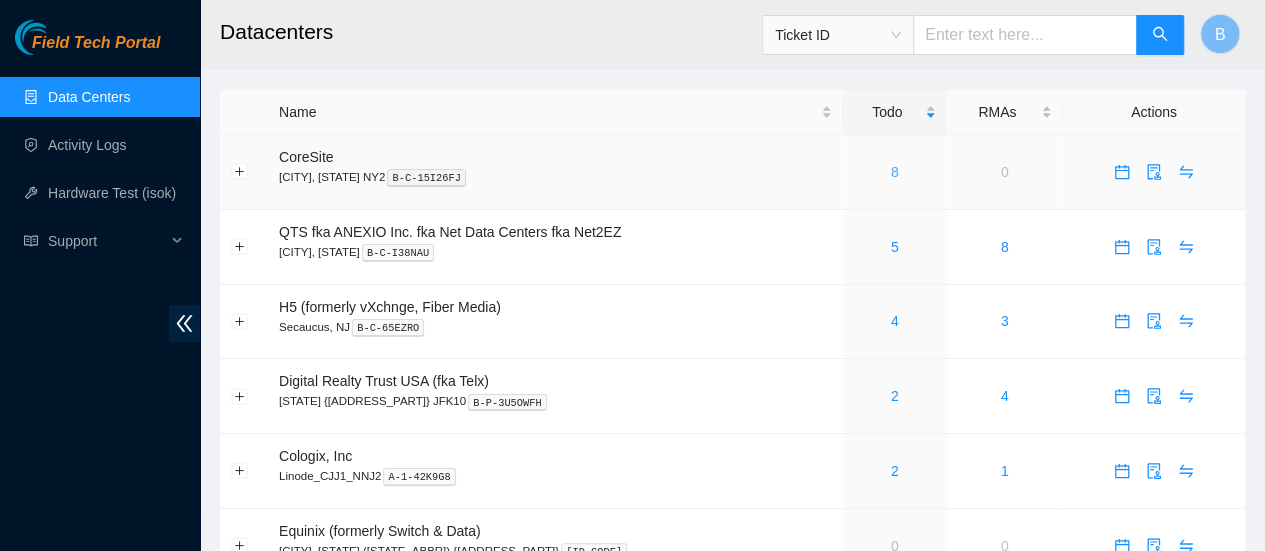 click on "8" at bounding box center (895, 172) 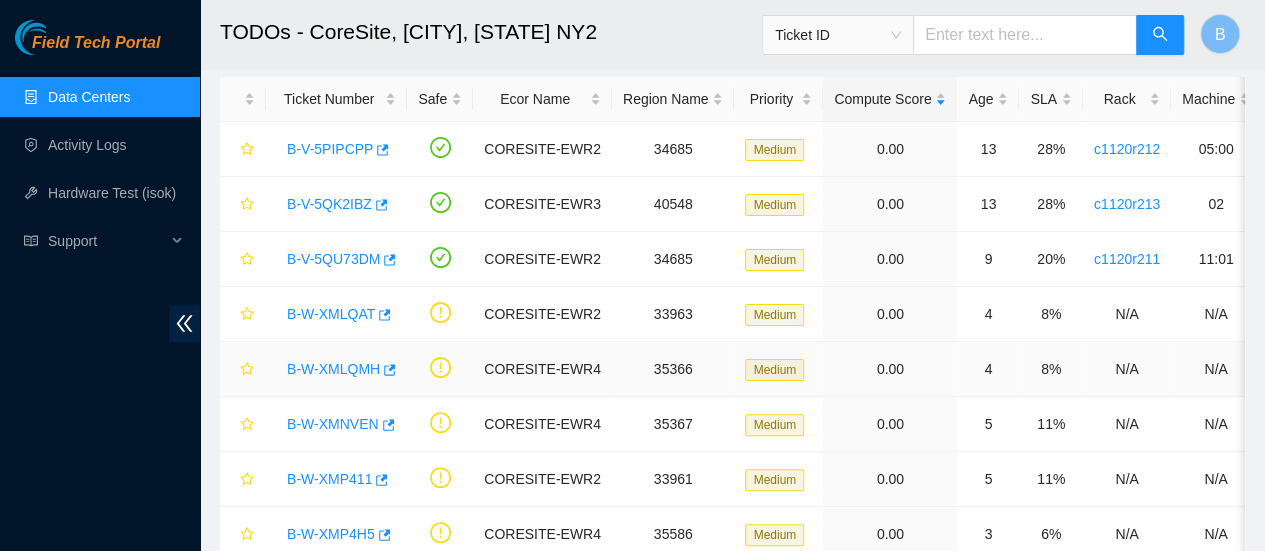scroll, scrollTop: 178, scrollLeft: 0, axis: vertical 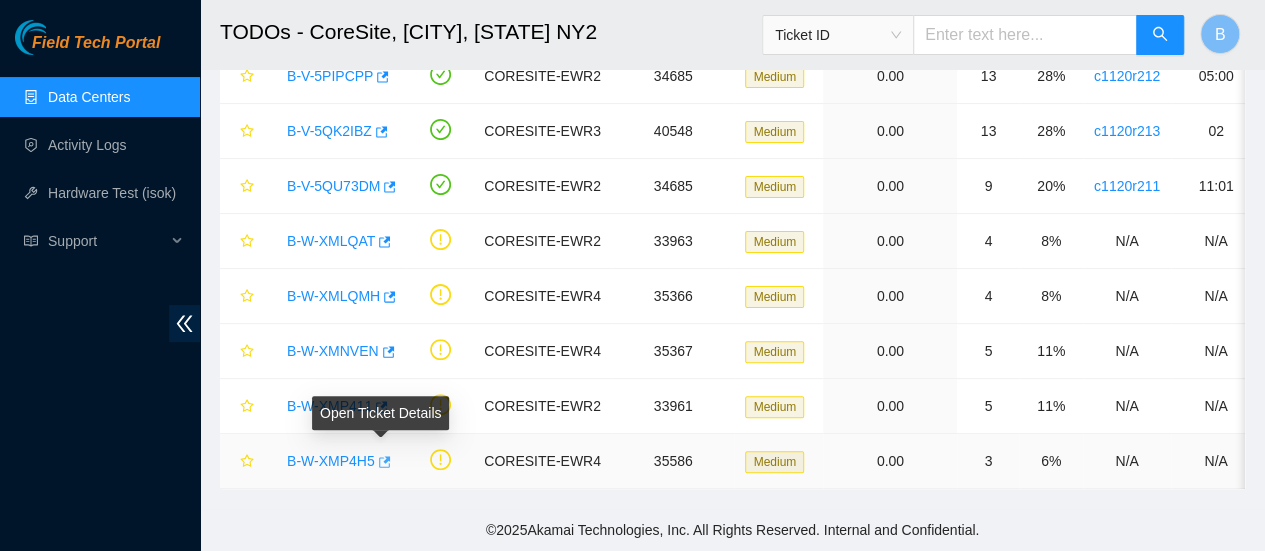 click 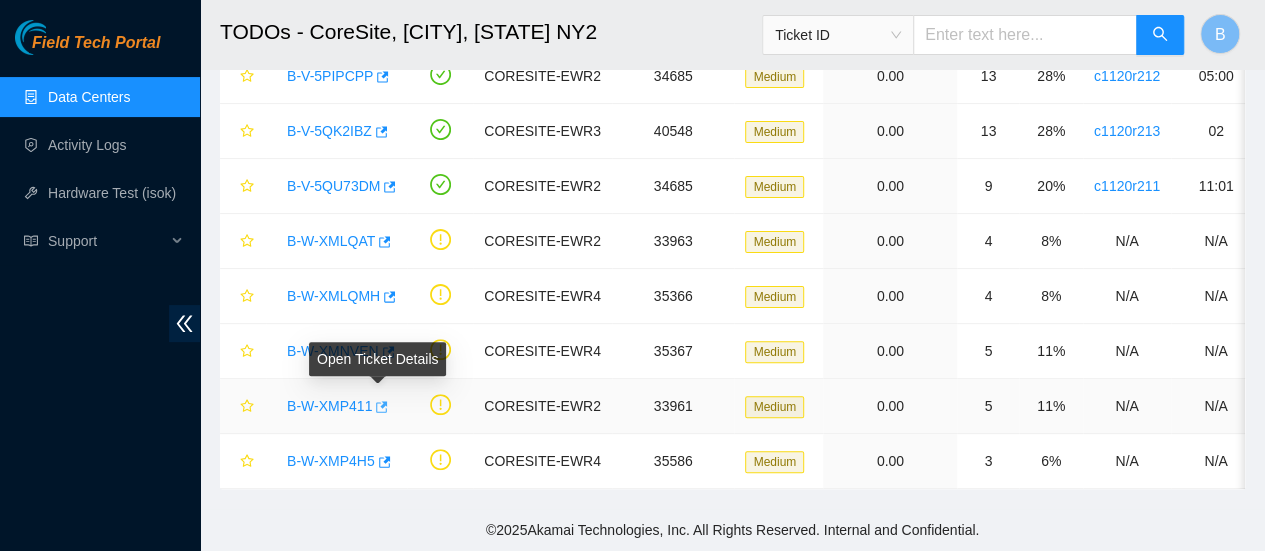 click 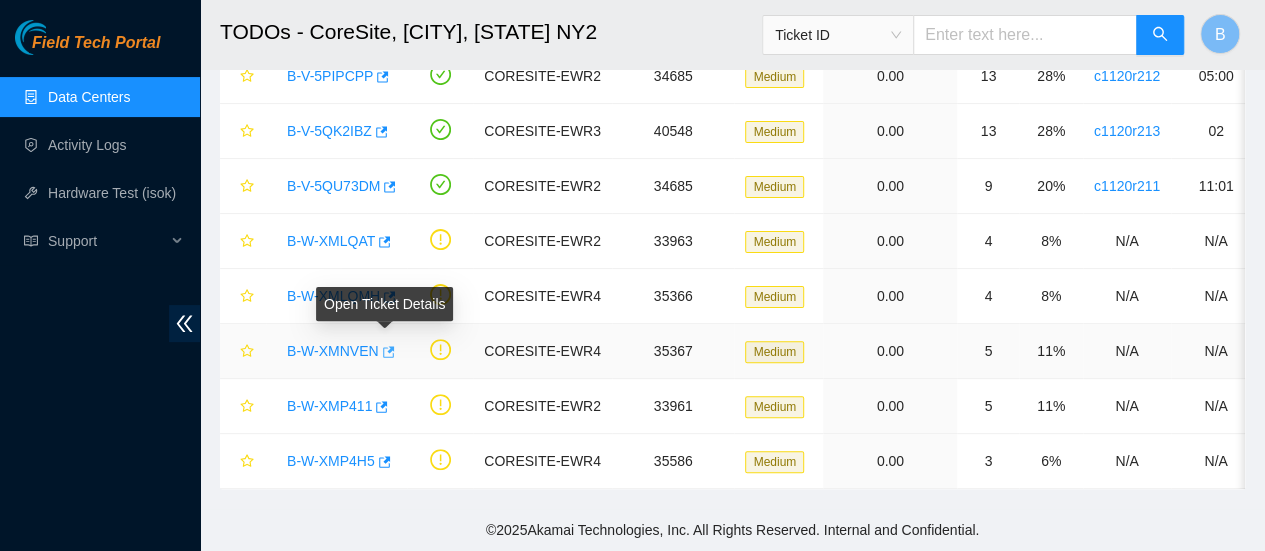 click at bounding box center [387, 352] 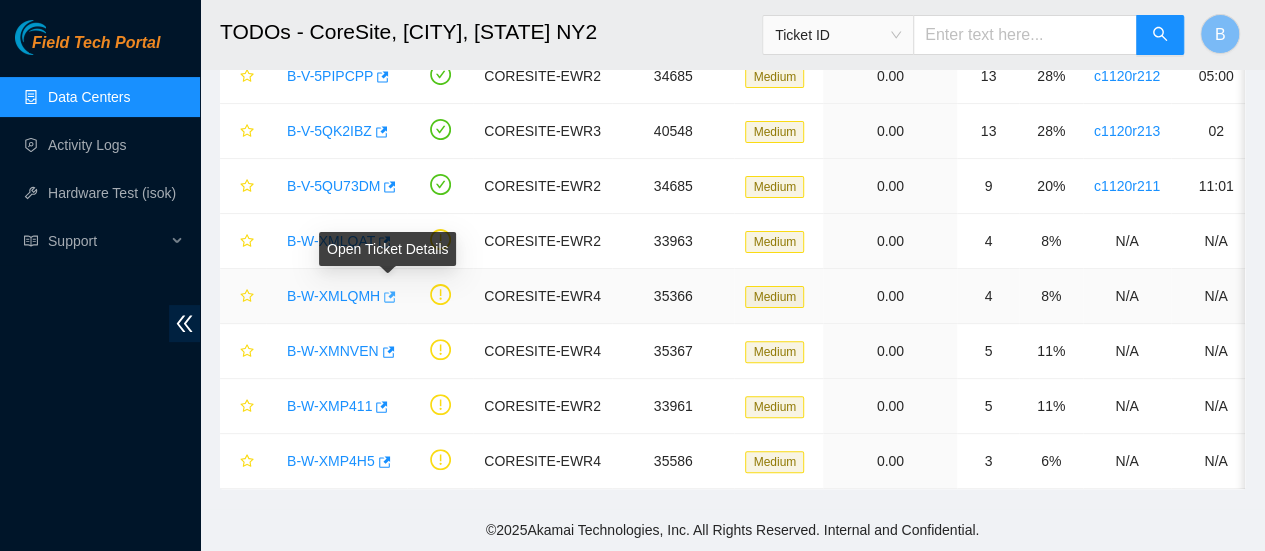 click 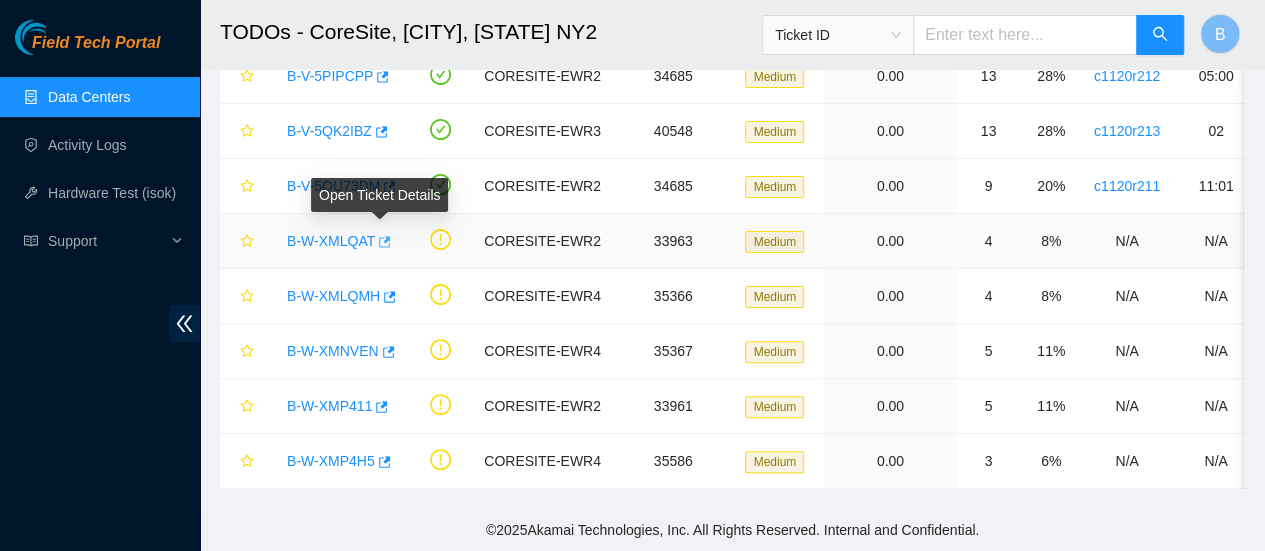 click 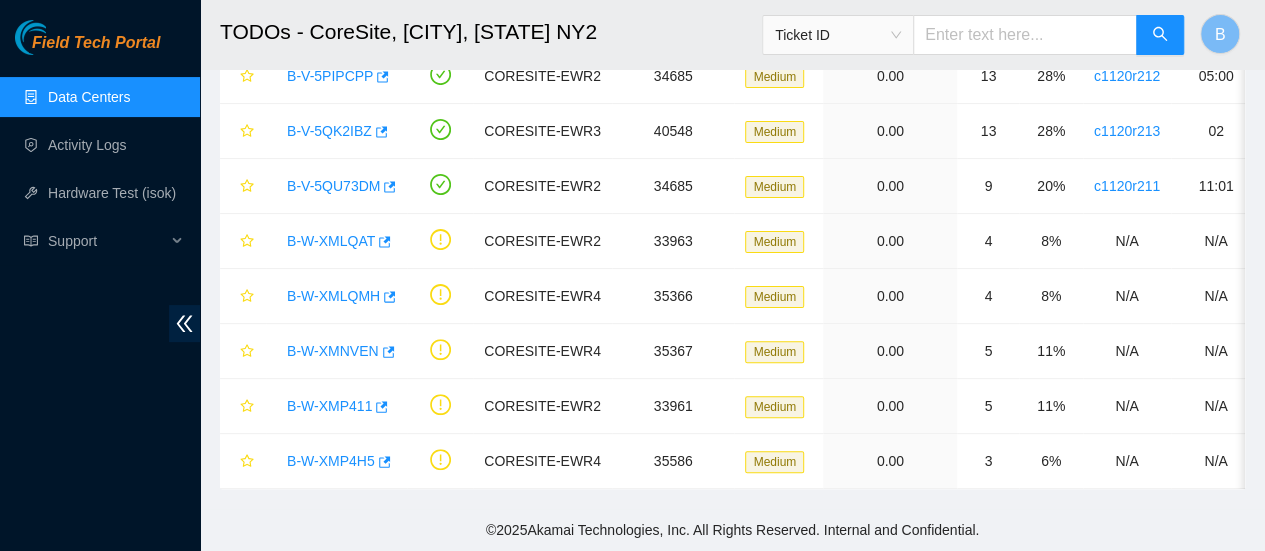 click on "Data Centers" at bounding box center (89, 97) 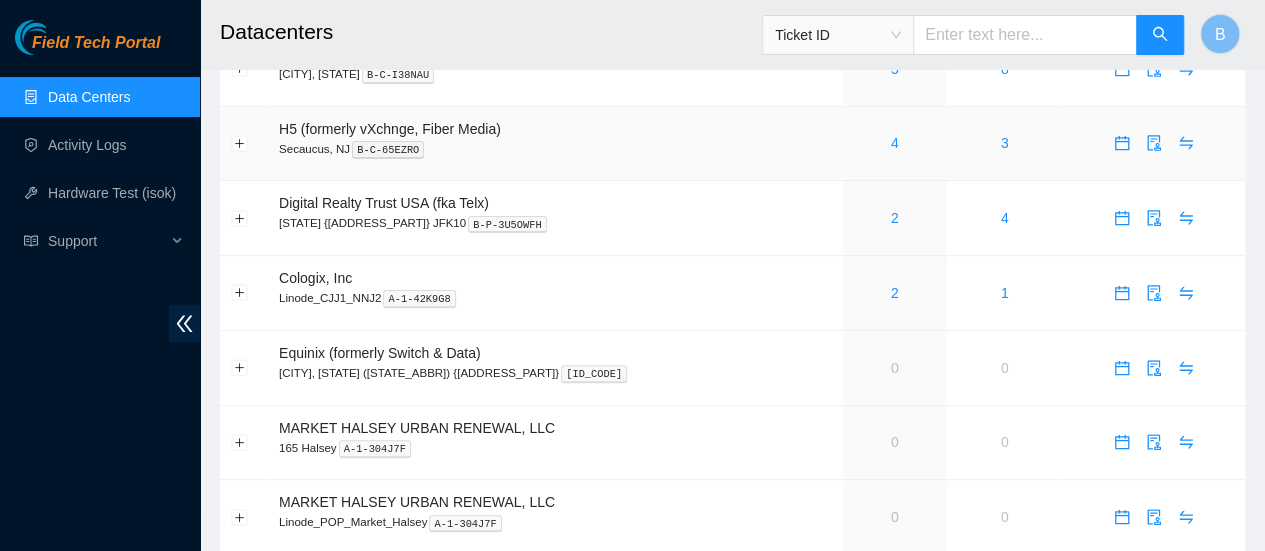 click on "4" at bounding box center (895, 143) 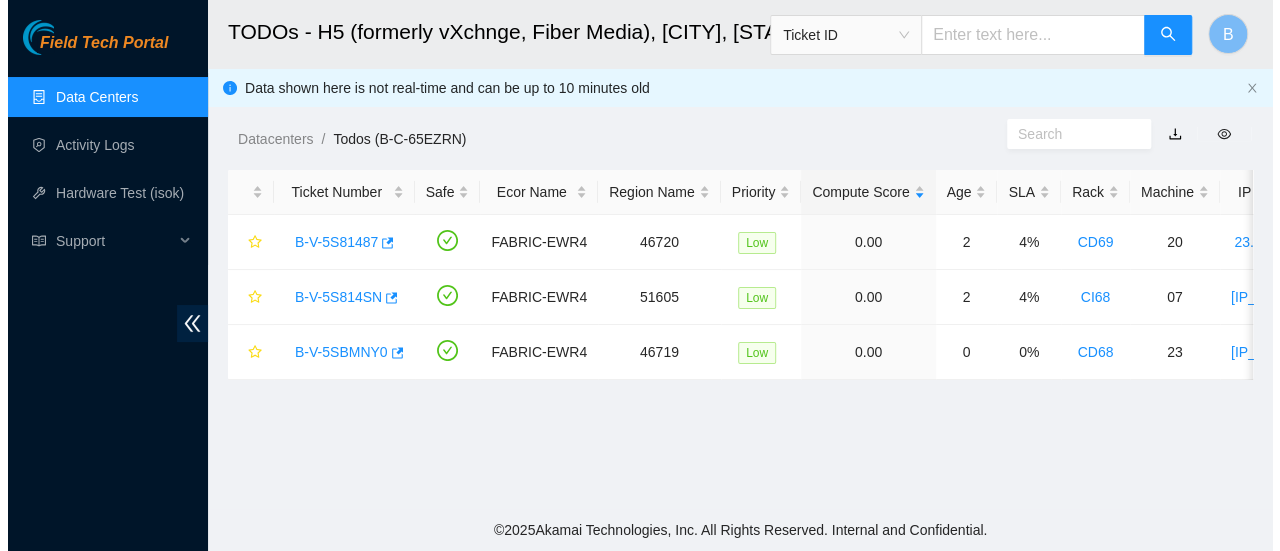 scroll, scrollTop: 0, scrollLeft: 0, axis: both 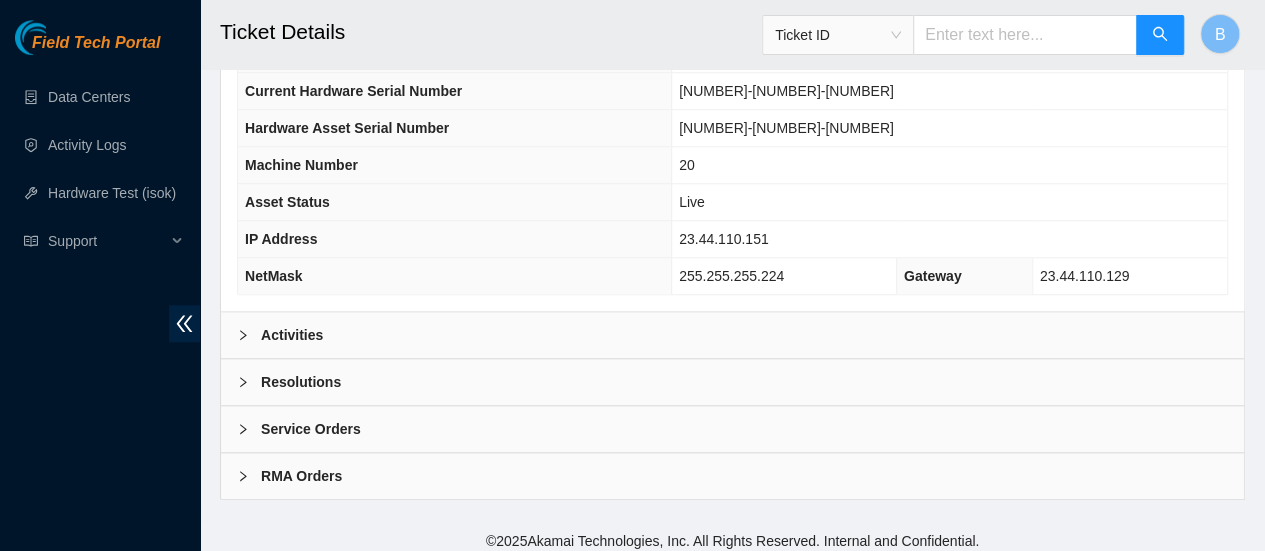 click at bounding box center [249, 335] 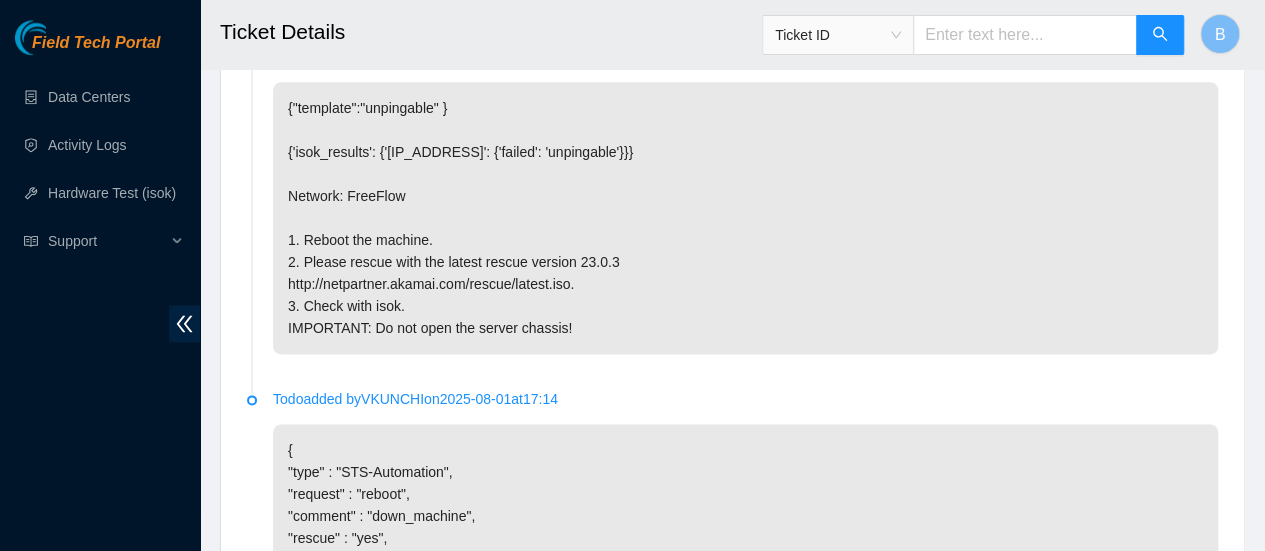 scroll, scrollTop: 1150, scrollLeft: 0, axis: vertical 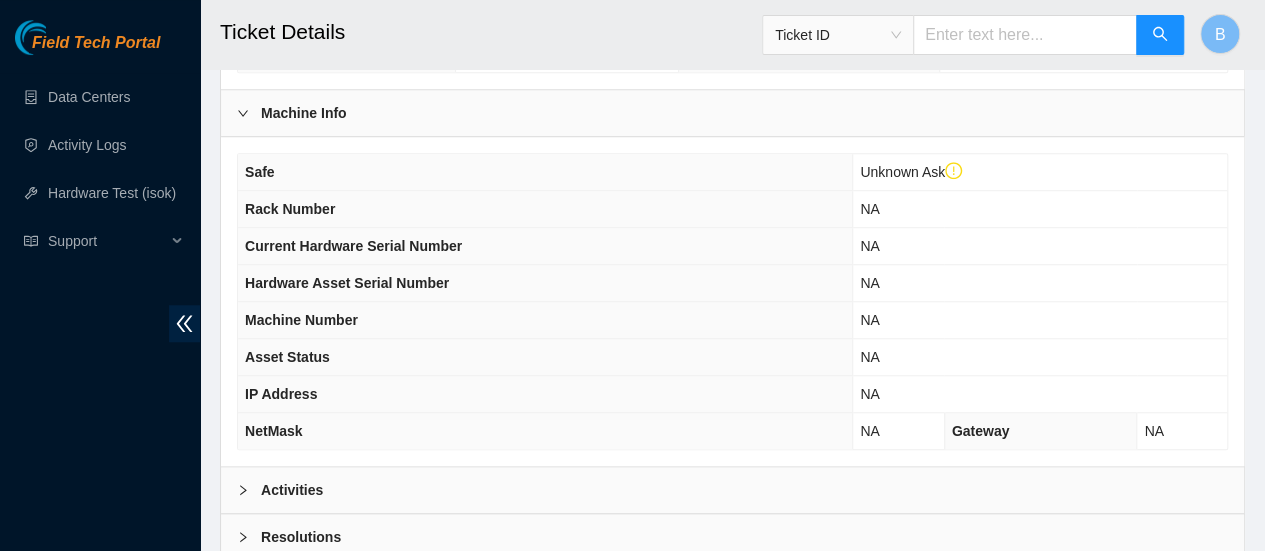 click on "Activities" at bounding box center (732, 490) 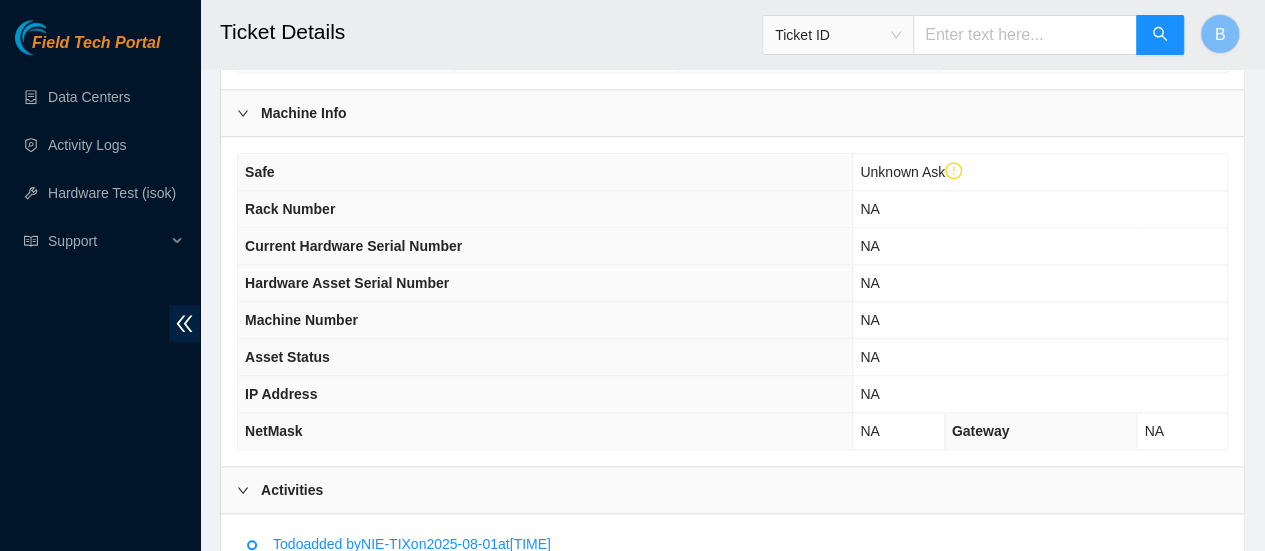 scroll, scrollTop: 900, scrollLeft: 0, axis: vertical 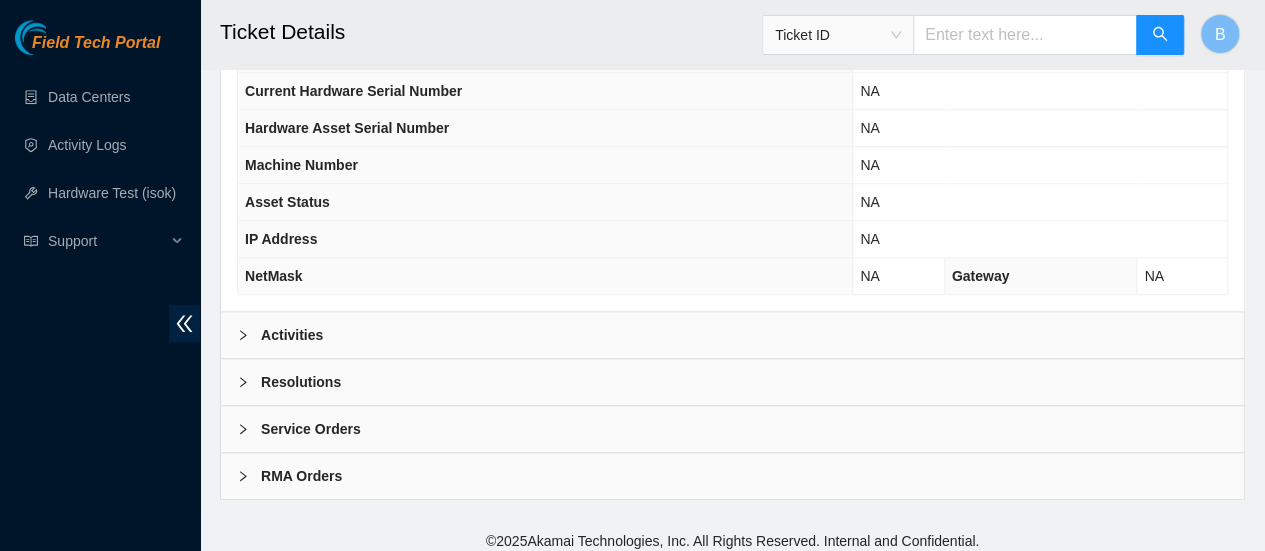 click on "Activities" at bounding box center [732, 335] 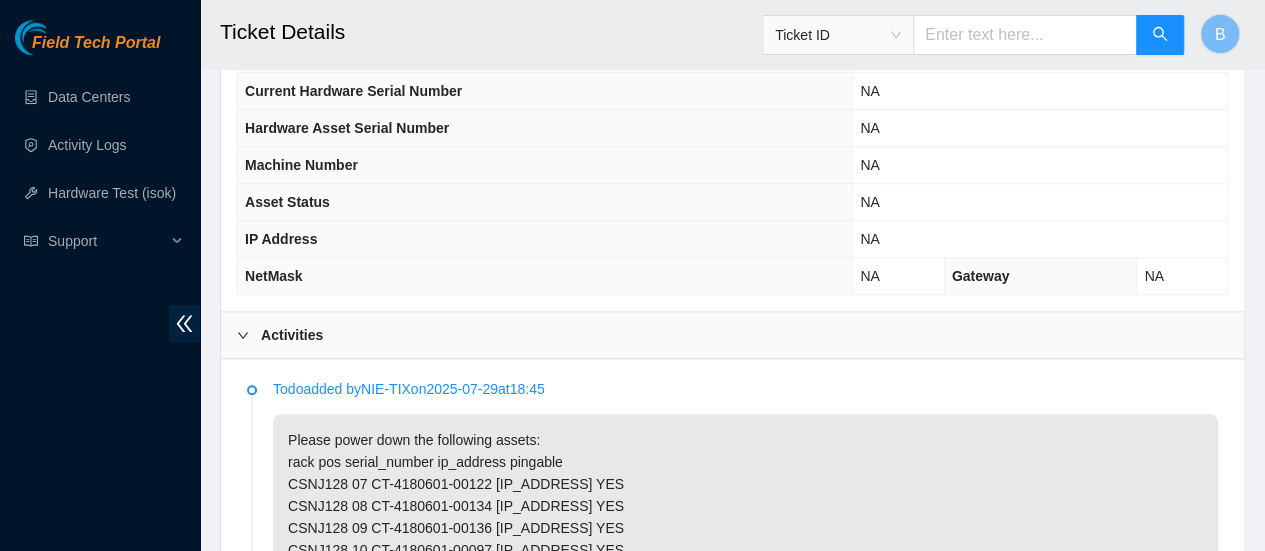 scroll, scrollTop: 883, scrollLeft: 0, axis: vertical 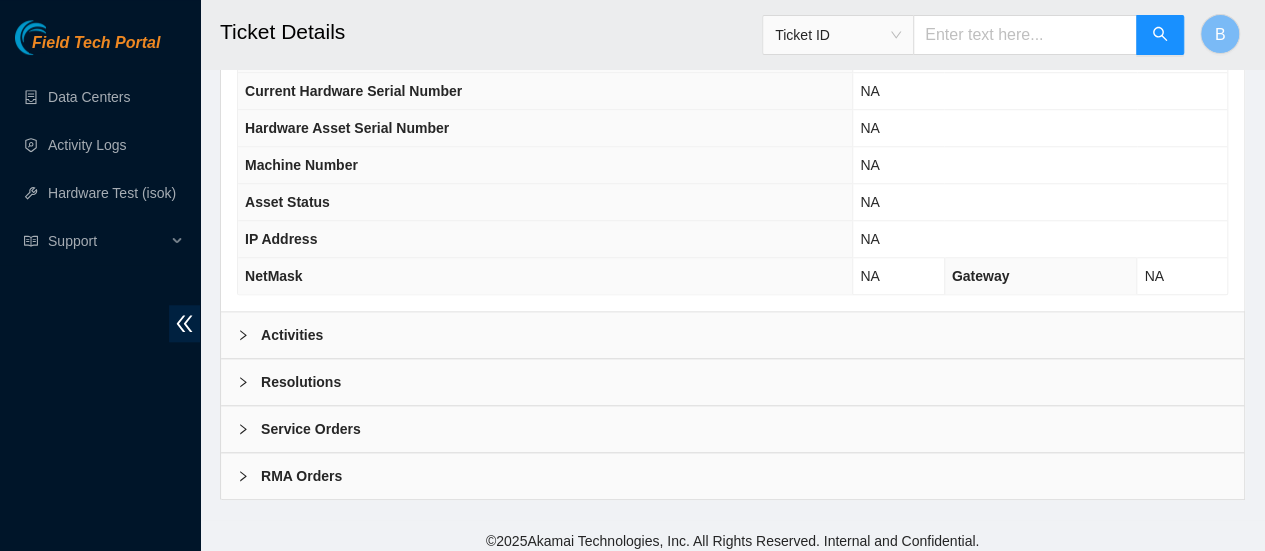 click on "Activities" at bounding box center (732, 335) 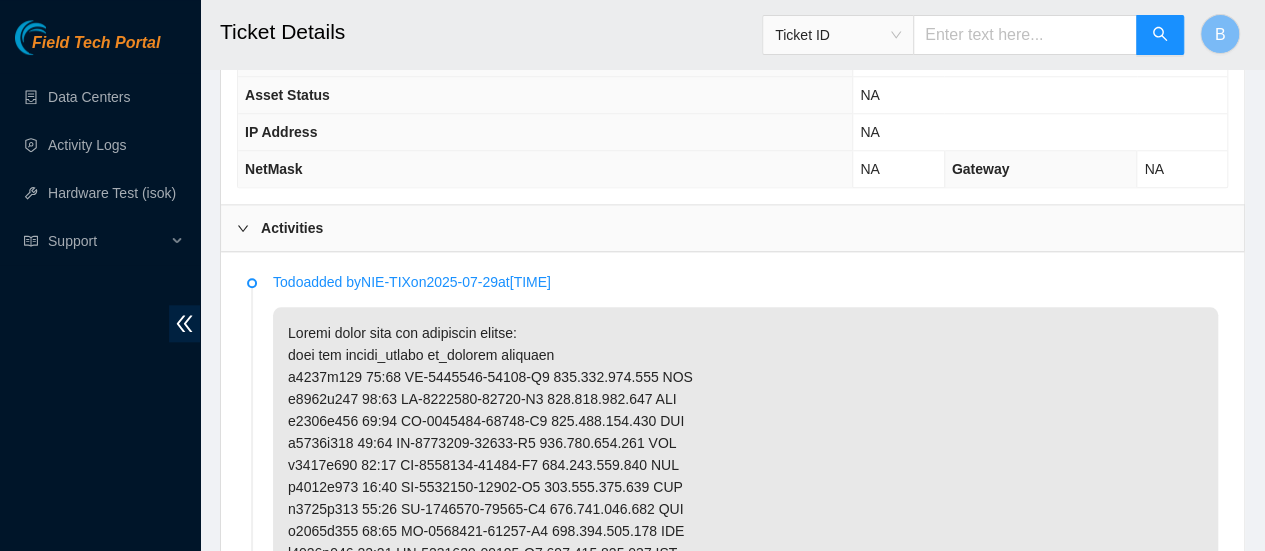 scroll, scrollTop: 930, scrollLeft: 0, axis: vertical 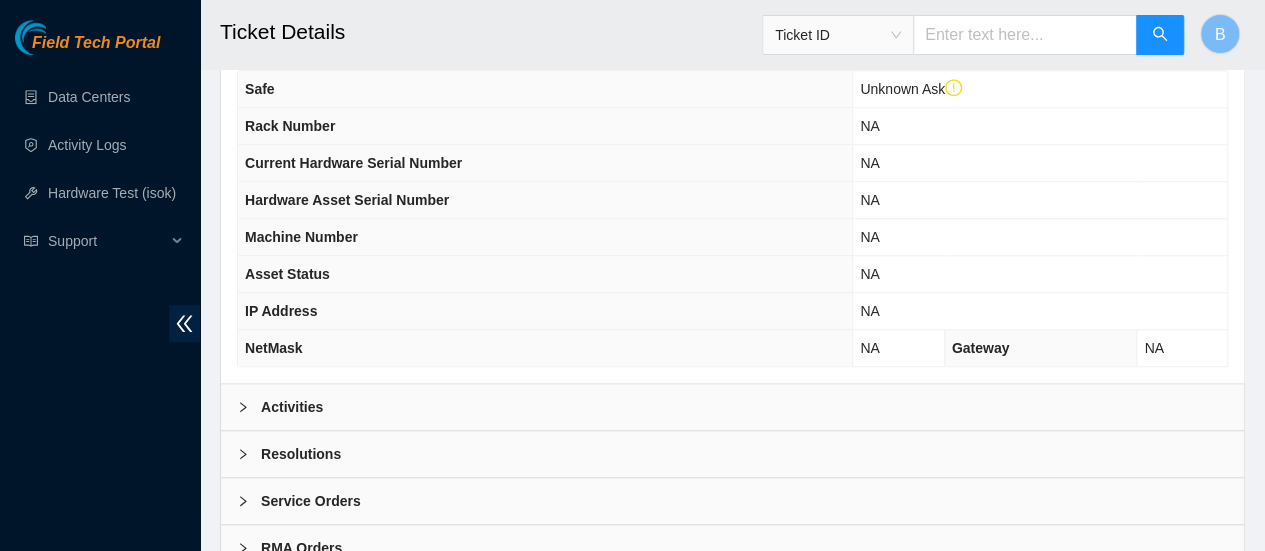click 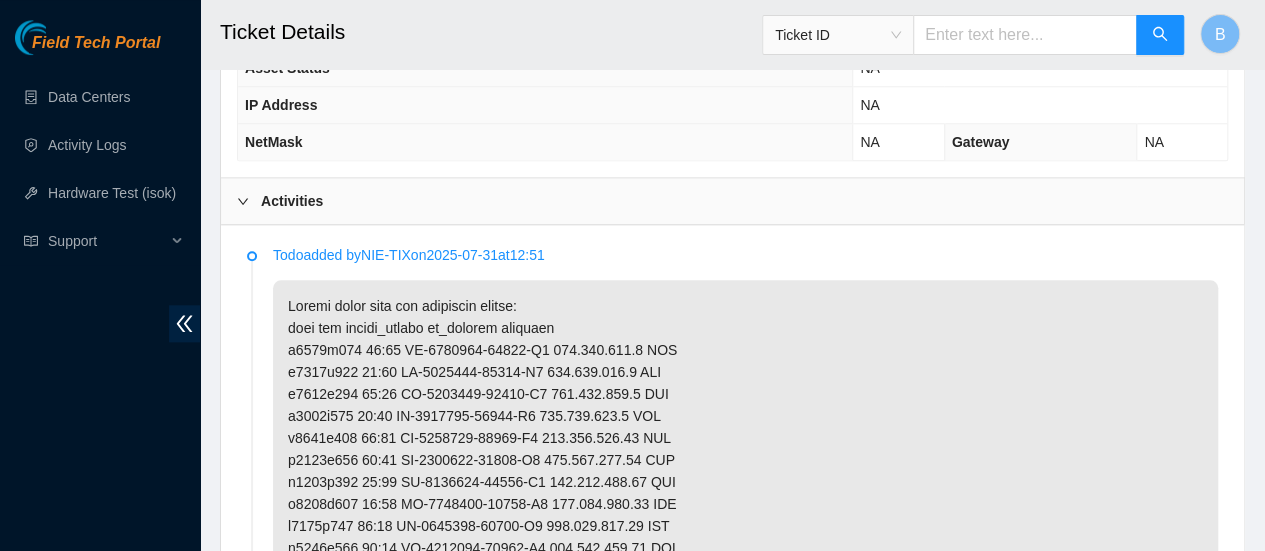 scroll, scrollTop: 965, scrollLeft: 0, axis: vertical 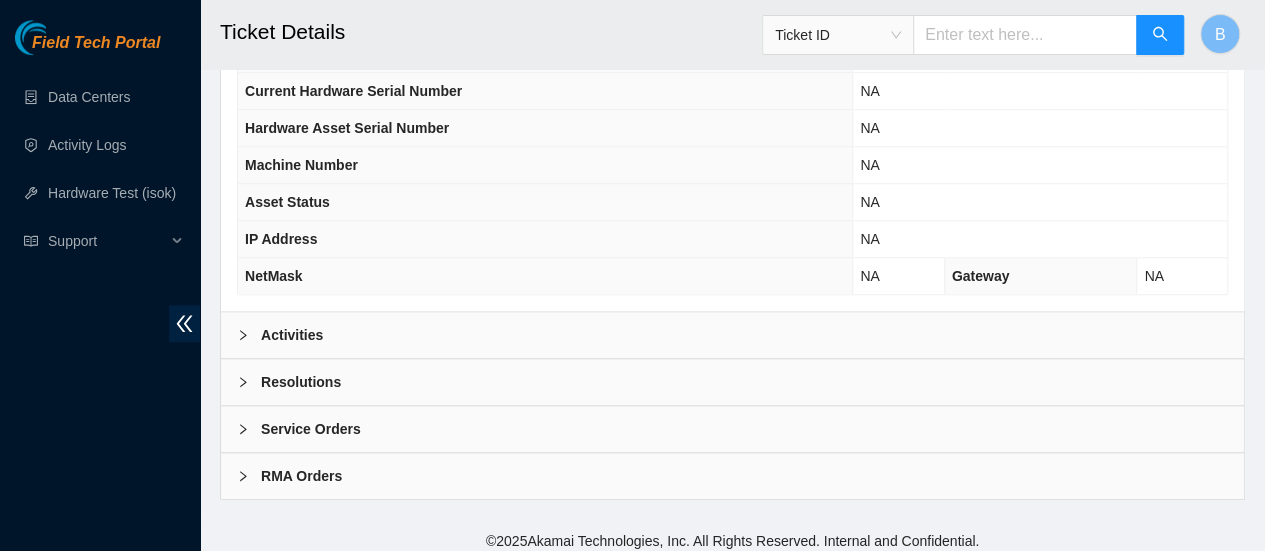 click on "Activities" at bounding box center [732, 335] 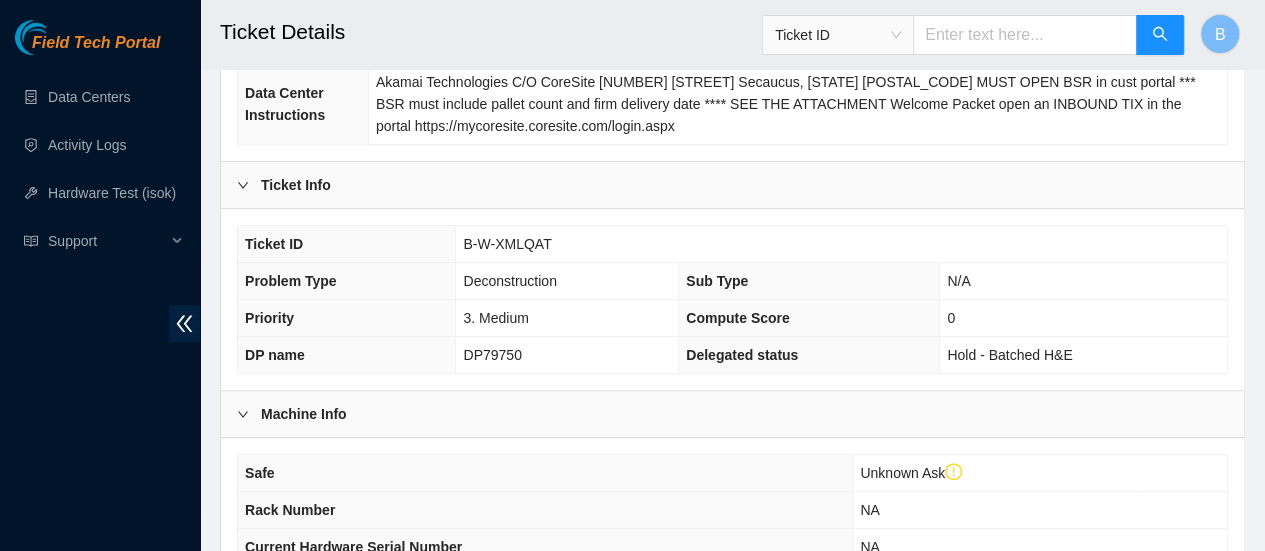 scroll, scrollTop: 0, scrollLeft: 0, axis: both 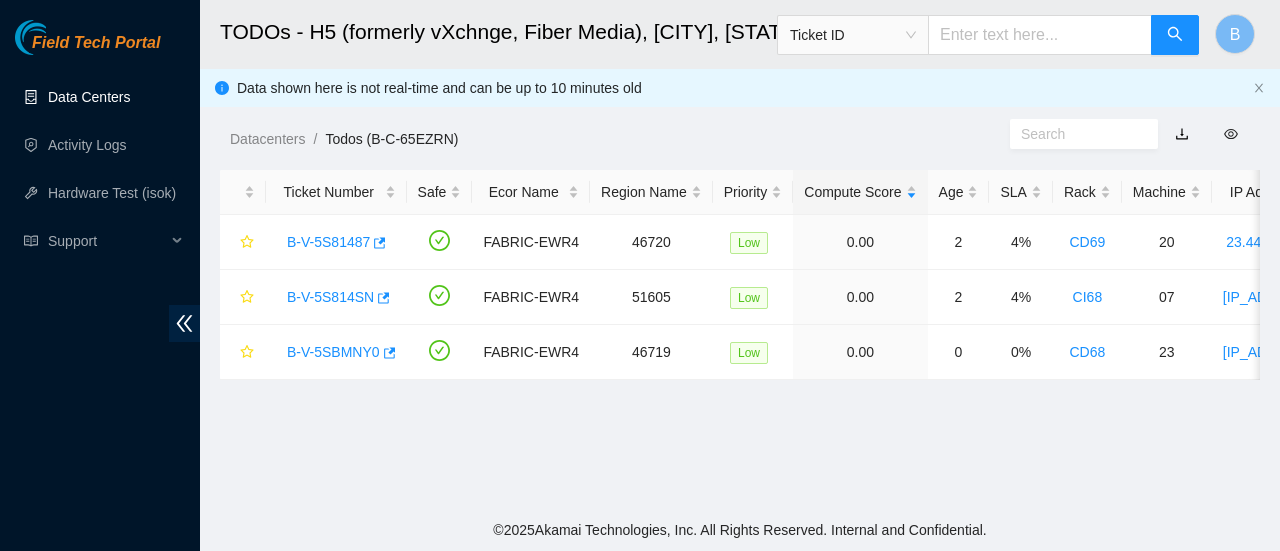 click on "Data Centers" at bounding box center [89, 97] 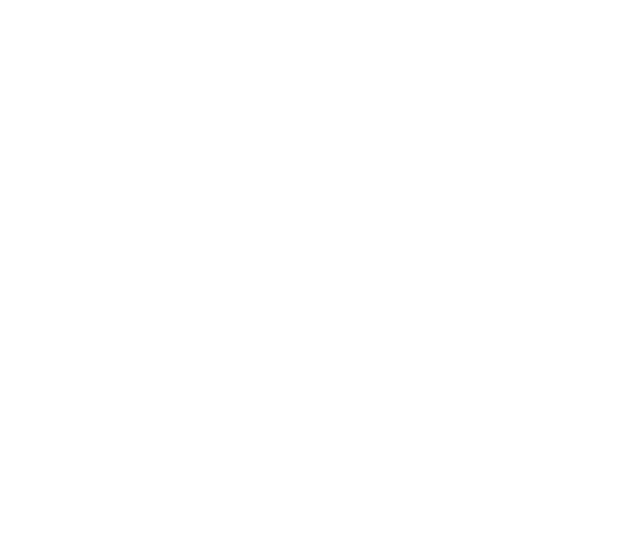 scroll, scrollTop: 0, scrollLeft: 0, axis: both 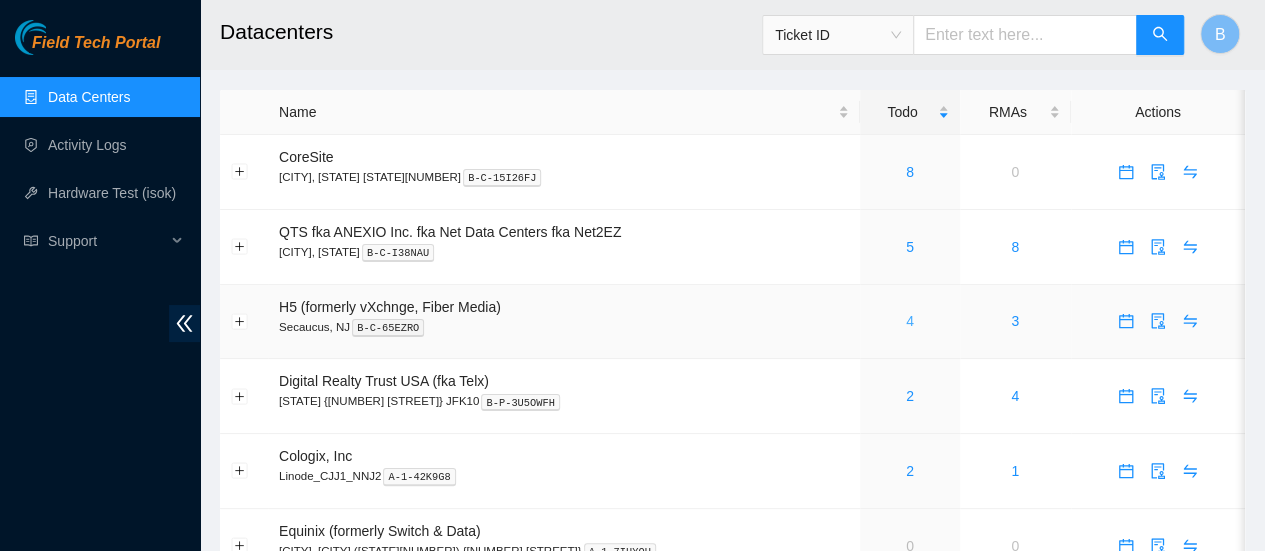 click on "4" at bounding box center [910, 321] 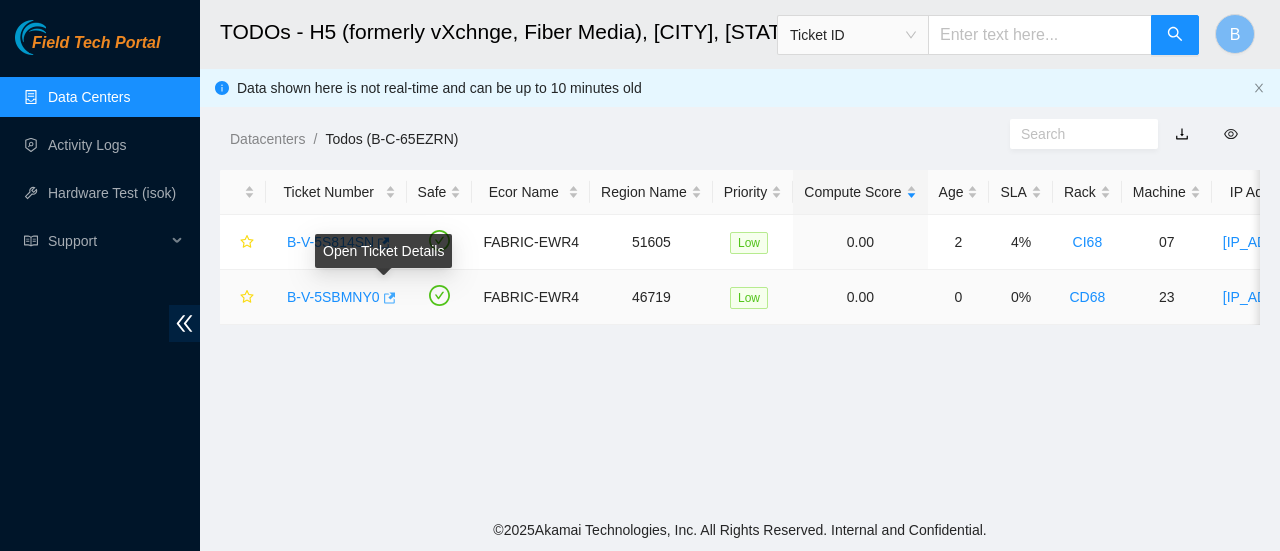 click 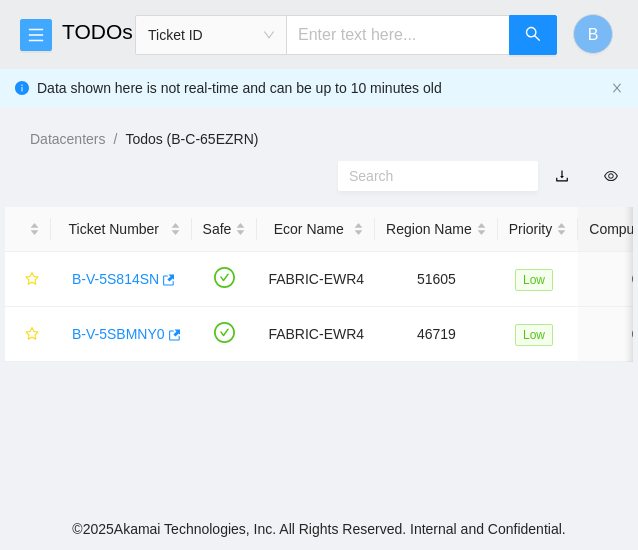 click 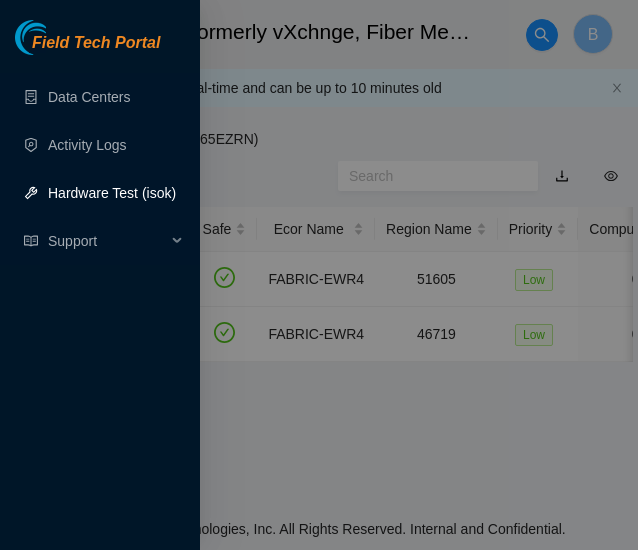 click on "Hardware Test (isok)" at bounding box center [112, 193] 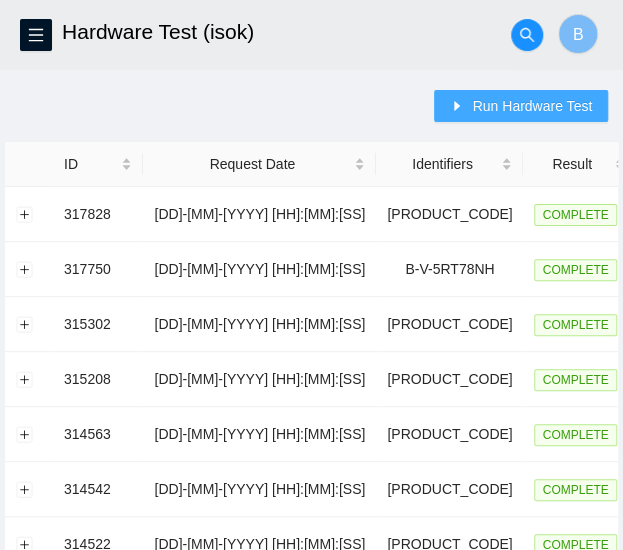 click on "Run Hardware Test" at bounding box center (532, 106) 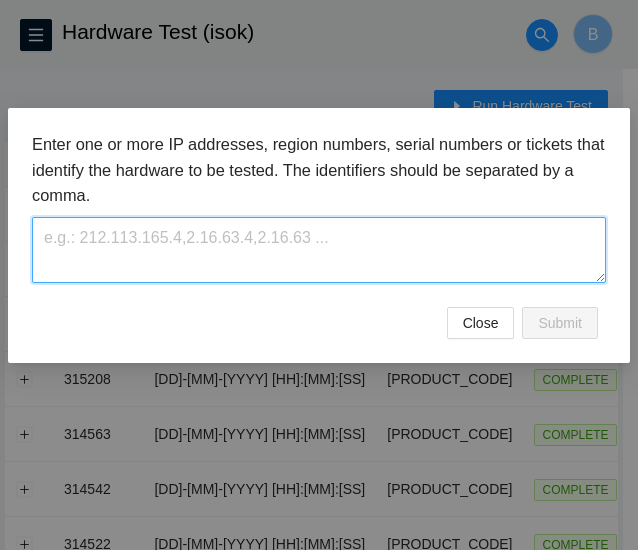 click at bounding box center [319, 249] 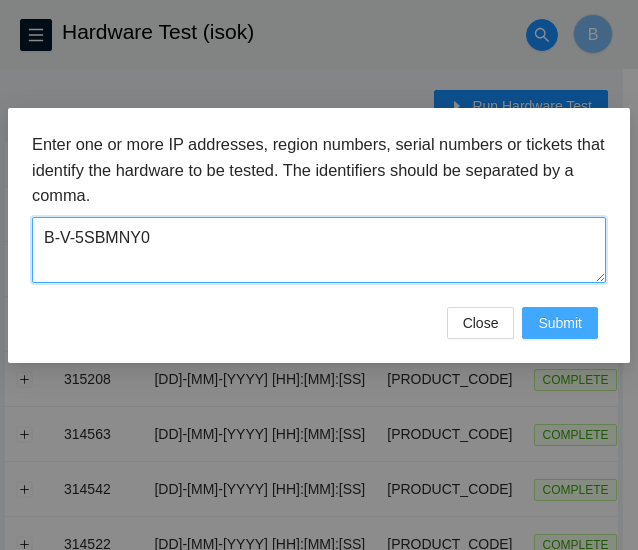 type on "B-V-5SBMNY0" 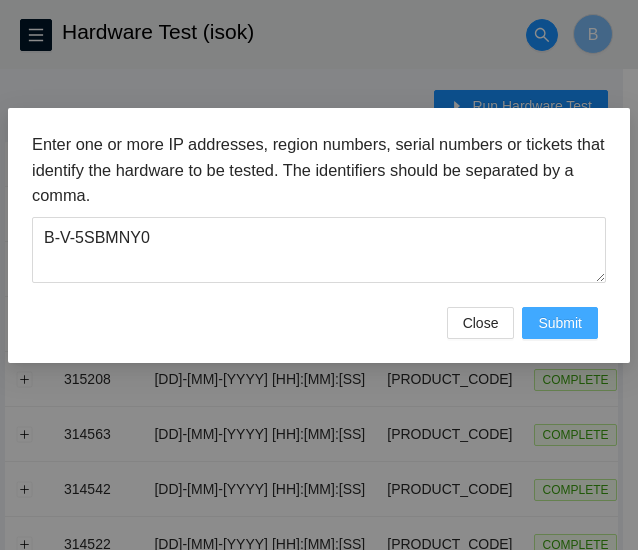 click on "Submit" at bounding box center [560, 323] 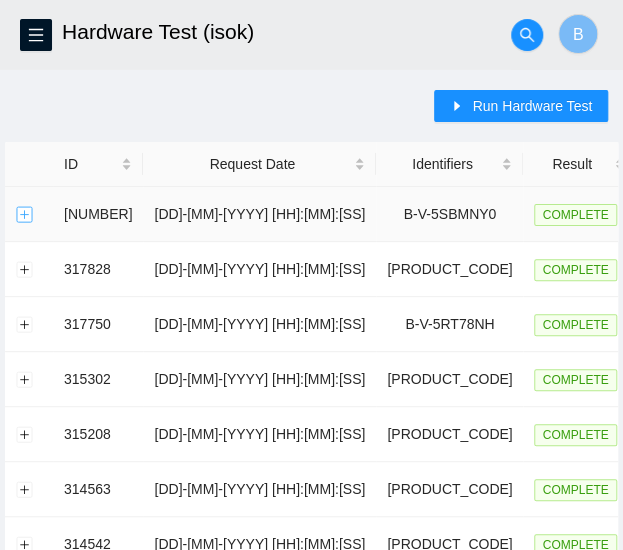 click at bounding box center [25, 214] 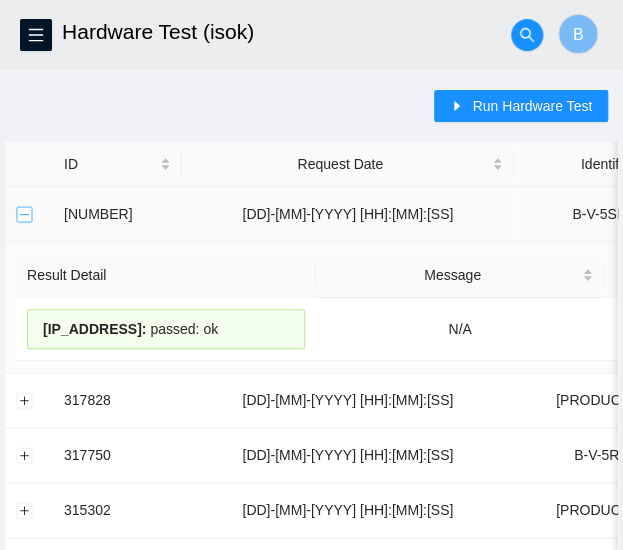 click at bounding box center (25, 214) 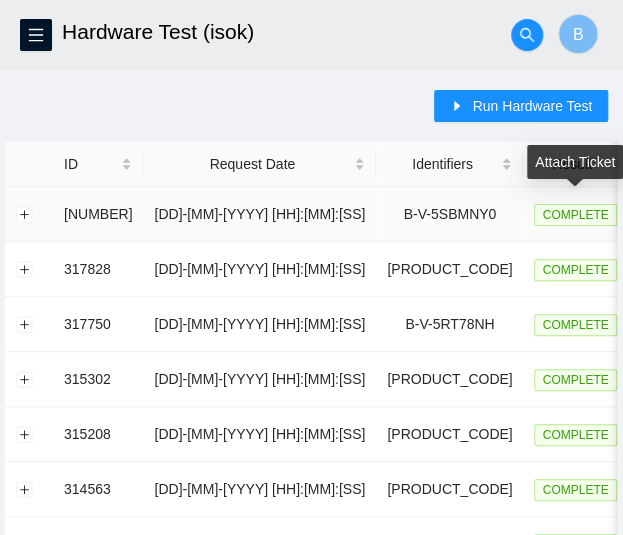 click 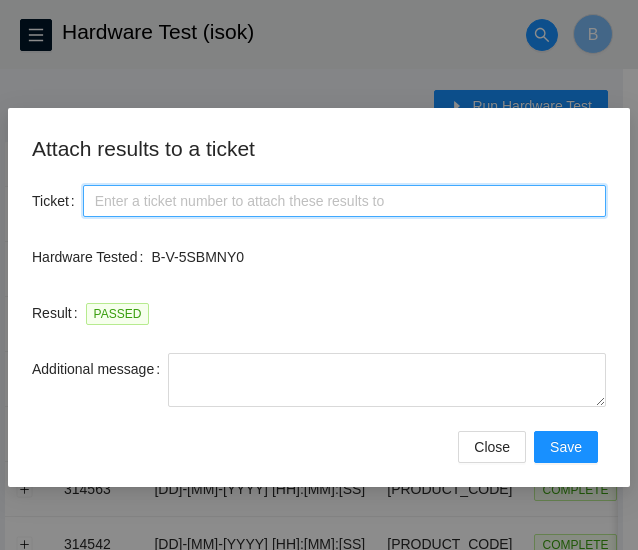 click on "Ticket" at bounding box center (344, 201) 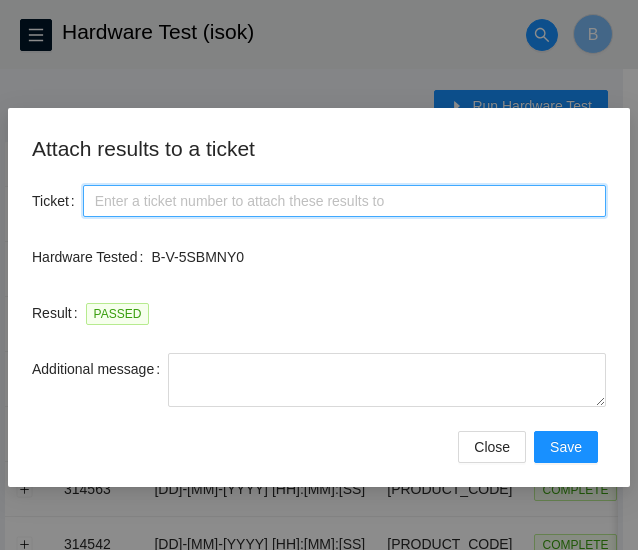paste on "B-V-5SBMNY0" 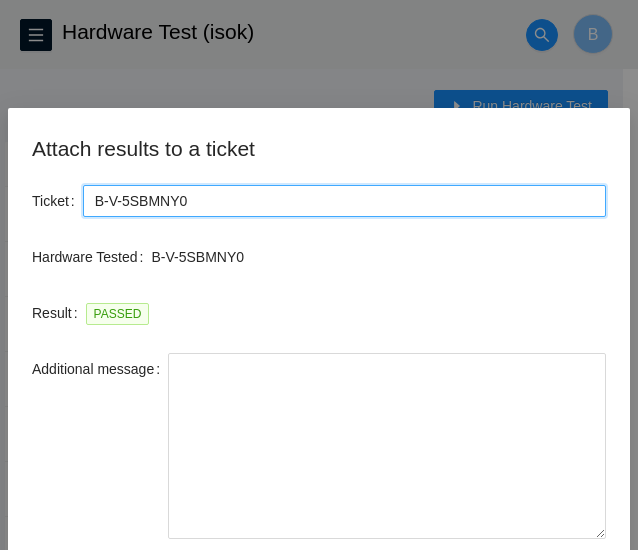 drag, startPoint x: 603, startPoint y: 397, endPoint x: 638, endPoint y: 589, distance: 195.16403 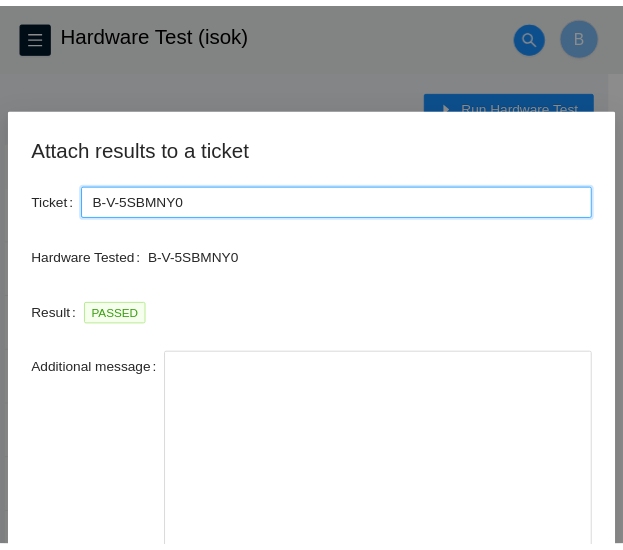 scroll, scrollTop: 107, scrollLeft: 0, axis: vertical 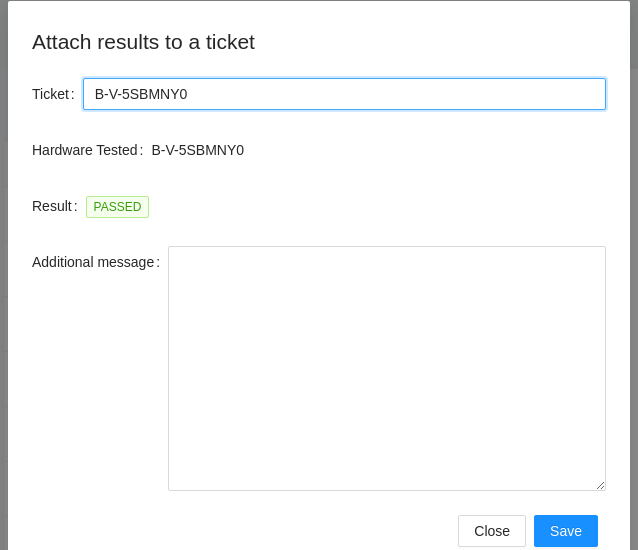 type on "B-V-5SBMNY0" 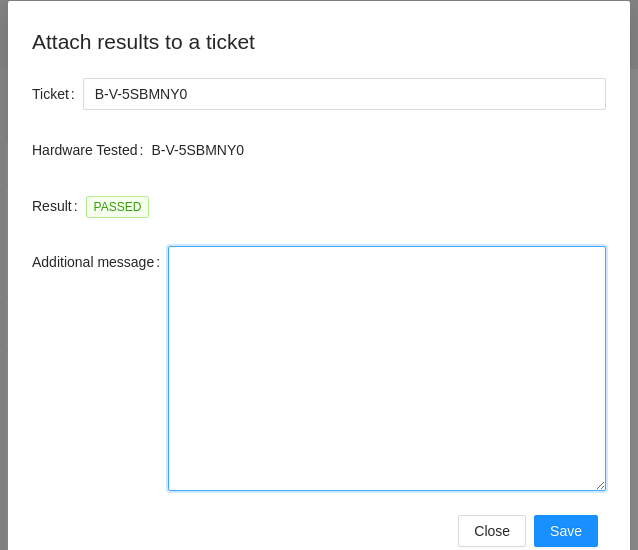 click on "Additional message" at bounding box center [387, 368] 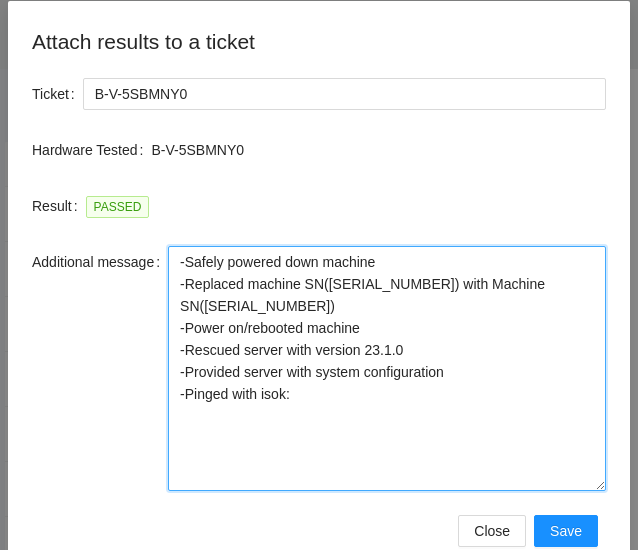 drag, startPoint x: 452, startPoint y: 286, endPoint x: 154, endPoint y: 287, distance: 298.00168 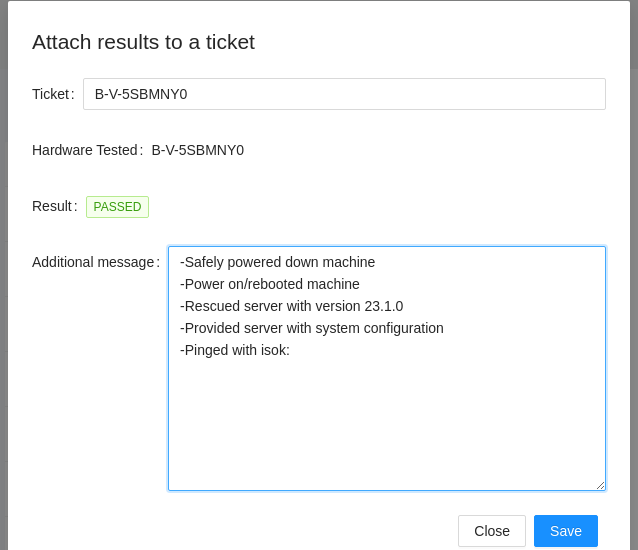 click on "-Safely powered down machine
-Power on/rebooted machine
-Rescued server with version 23.1.0
-Provided server with system configuration
-Pinged with isok:" at bounding box center [387, 368] 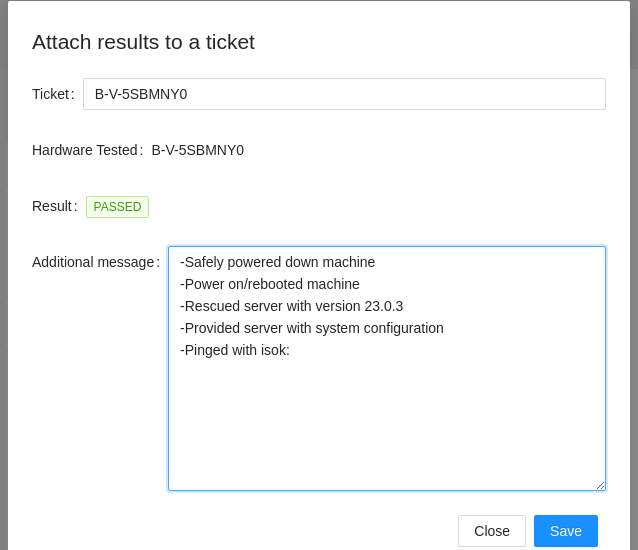 click on "-Safely powered down machine
-Power on/rebooted machine
-Rescued server with version 23.0.3
-Provided server with system configuration
-Pinged with isok:" at bounding box center (387, 368) 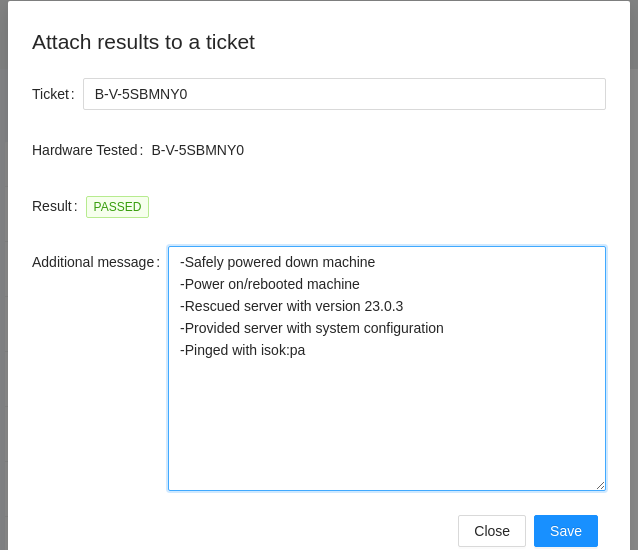 click on "-Safely powered down machine
-Power on/rebooted machine
-Rescued server with version 23.0.3
-Provided server with system configuration
-Pinged with isok:pa" at bounding box center (387, 368) 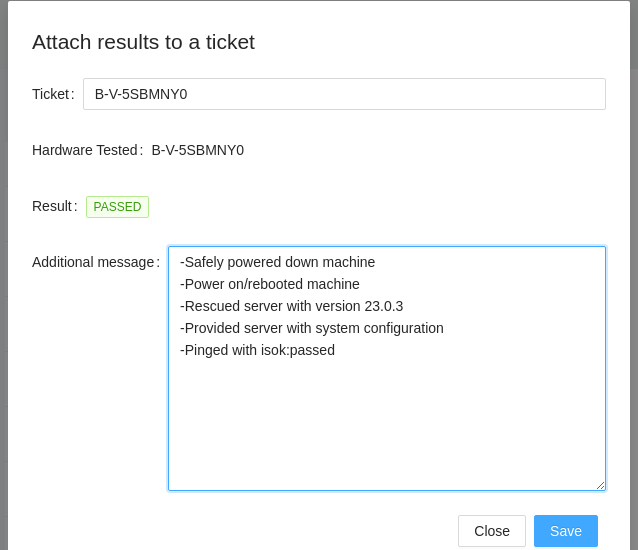 type on "-Safely powered down machine
-Power on/rebooted machine
-Rescued server with version 23.0.3
-Provided server with system configuration
-Pinged with isok:passed" 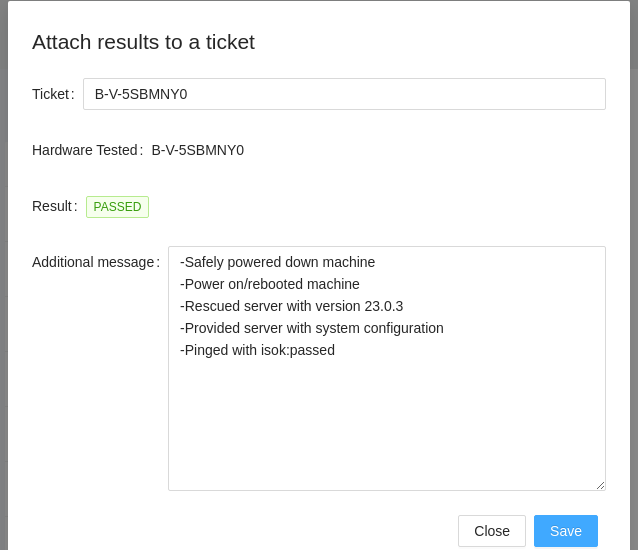 click on "Save" at bounding box center [566, 531] 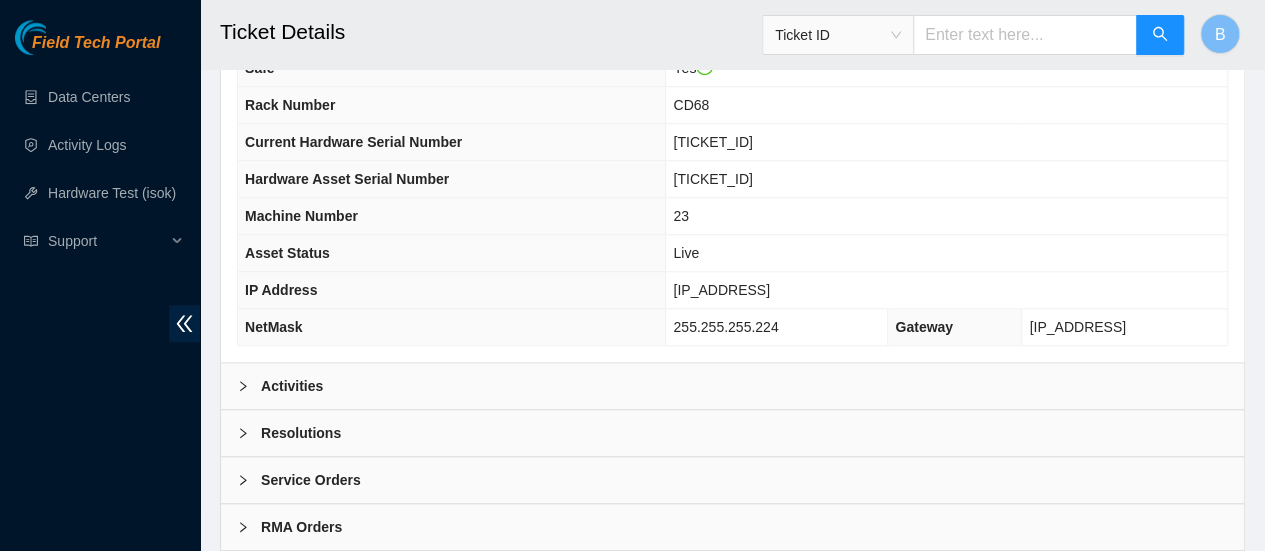 scroll, scrollTop: 817, scrollLeft: 0, axis: vertical 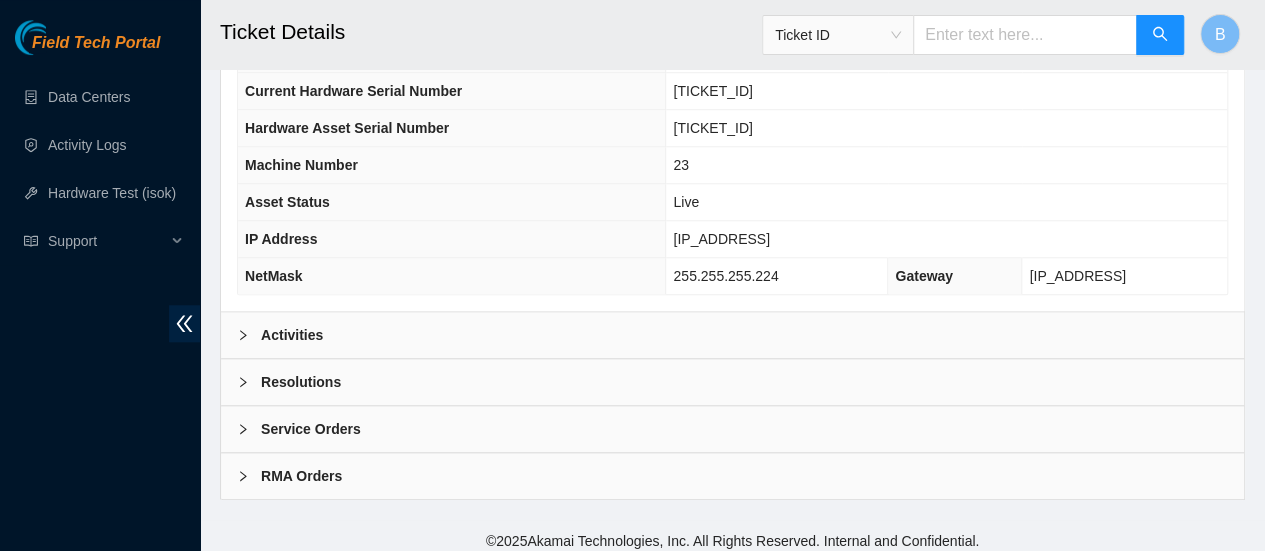 click on "Activities" at bounding box center (292, 335) 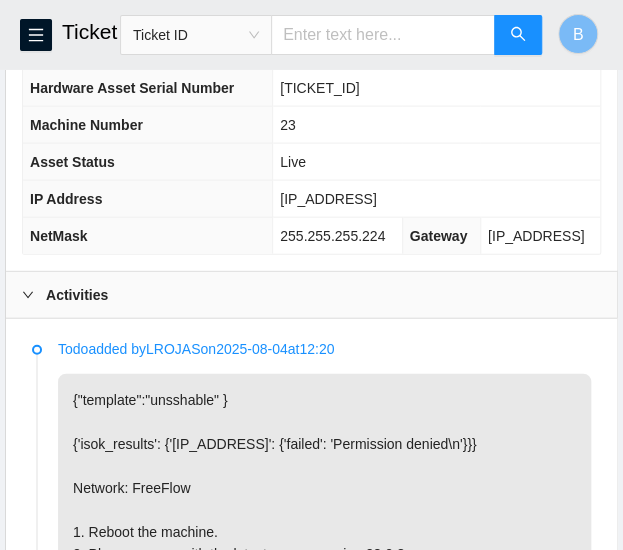 scroll, scrollTop: 920, scrollLeft: 0, axis: vertical 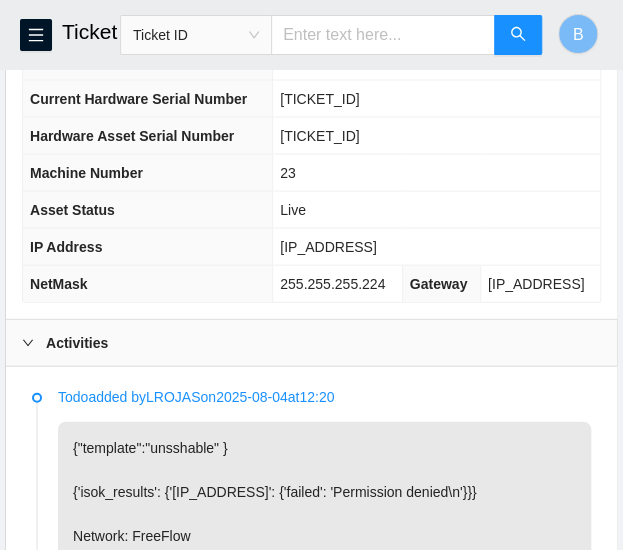 click on "[IP_ADDRESS]" at bounding box center [328, 246] 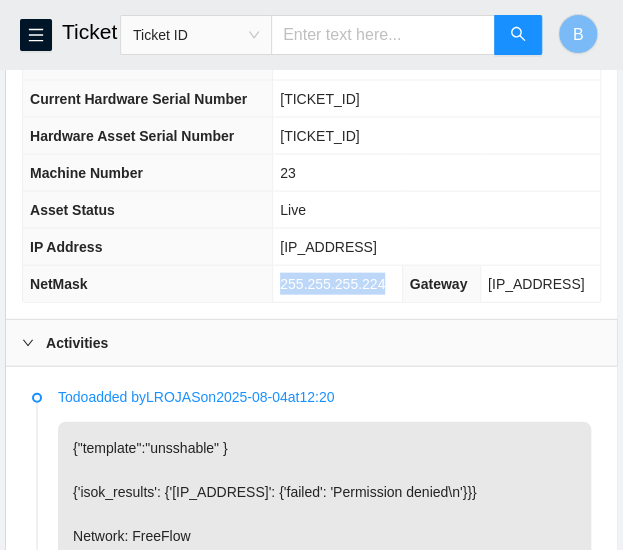 click on "255.255.255.224" at bounding box center (332, 283) 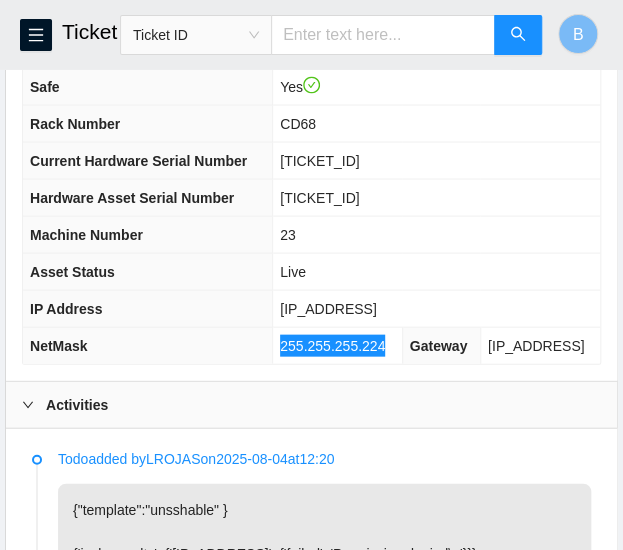scroll, scrollTop: 855, scrollLeft: 0, axis: vertical 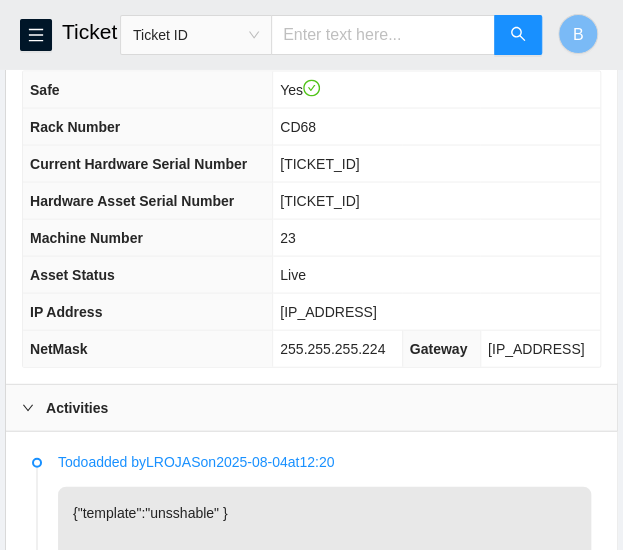 click on "CD68" at bounding box center [298, 126] 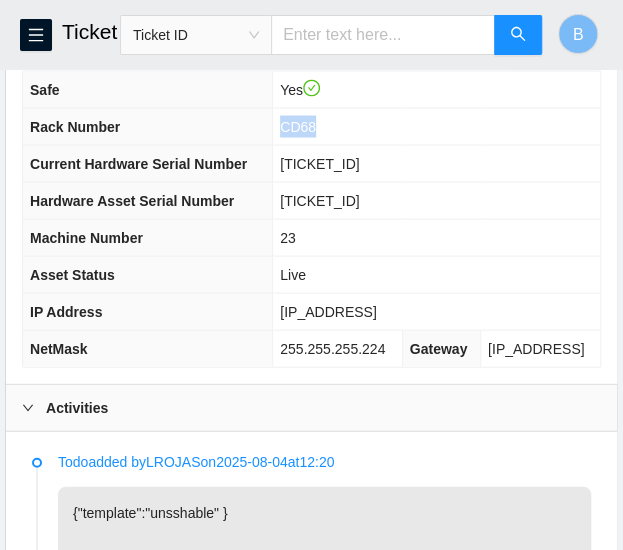 click on "CD68" at bounding box center (298, 126) 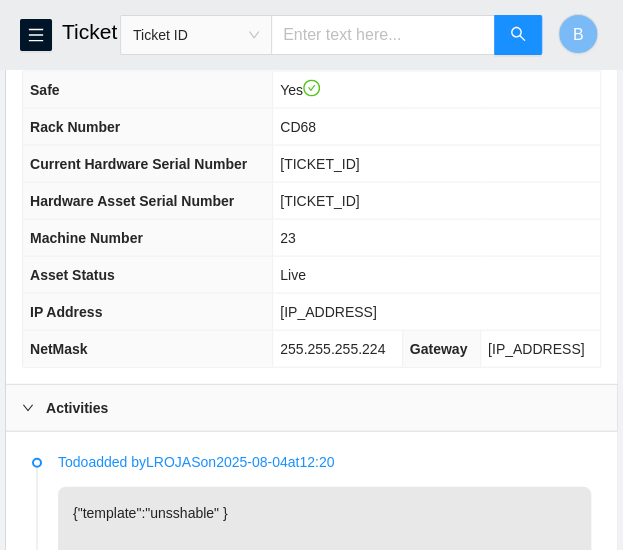 click on "23" at bounding box center (288, 237) 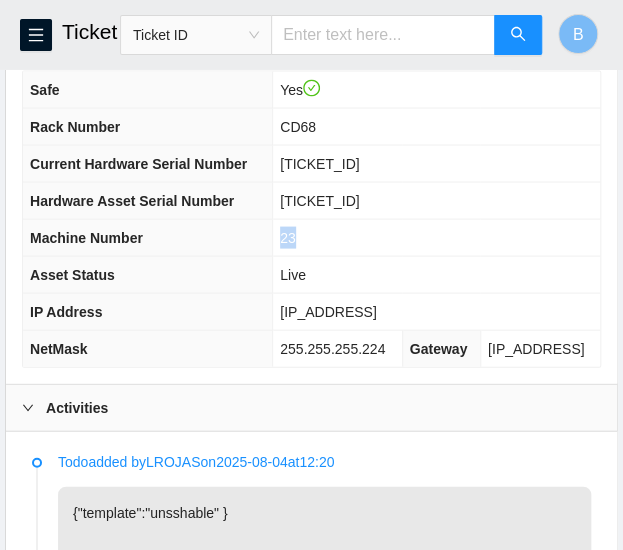 click on "23" at bounding box center (288, 237) 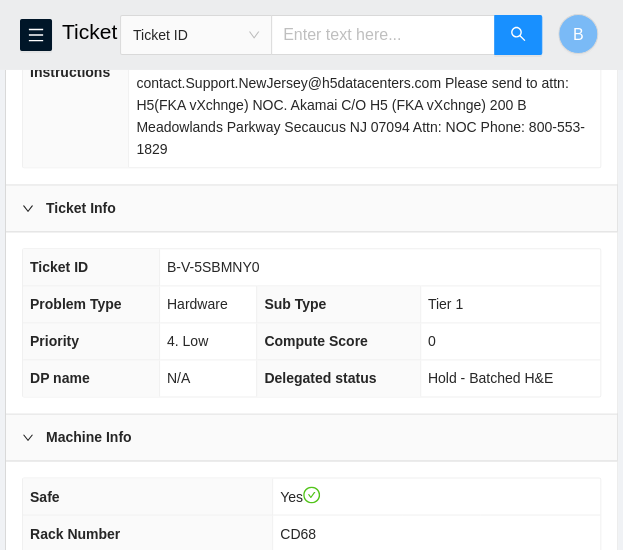 scroll, scrollTop: 446, scrollLeft: 0, axis: vertical 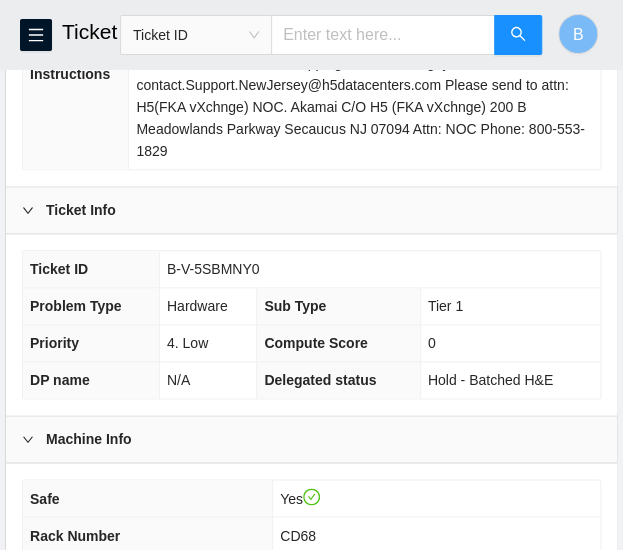 click on "B-V-5SBMNY0" at bounding box center [213, 269] 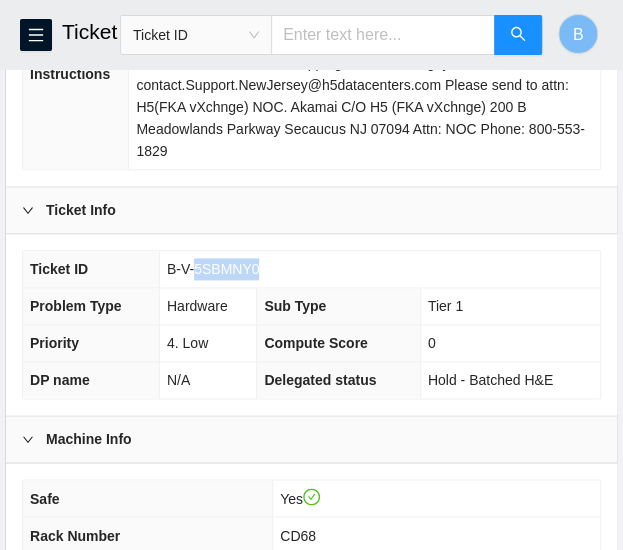 click on "B-V-5SBMNY0" at bounding box center [213, 269] 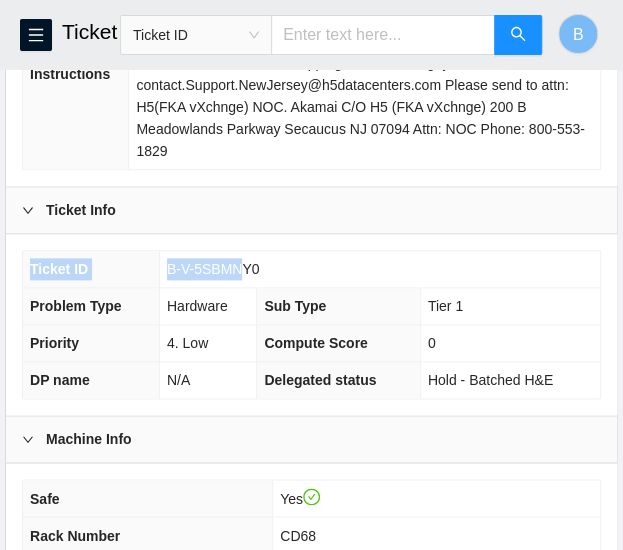 drag, startPoint x: 211, startPoint y: 267, endPoint x: 234, endPoint y: 265, distance: 23.086792 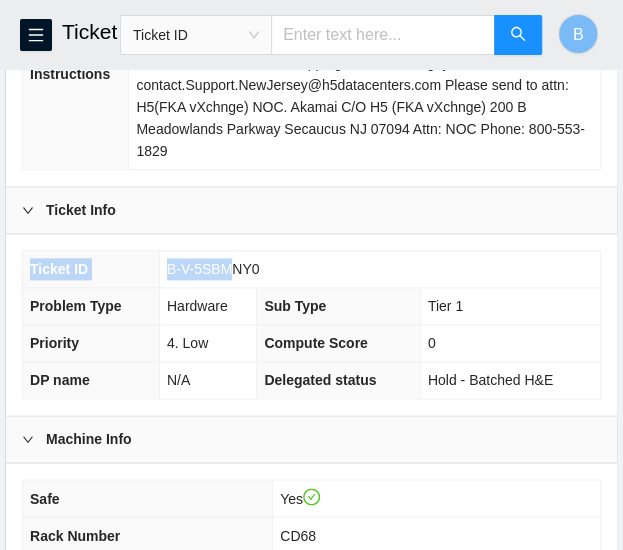 click on "B-V-5SBMNY0" at bounding box center (213, 269) 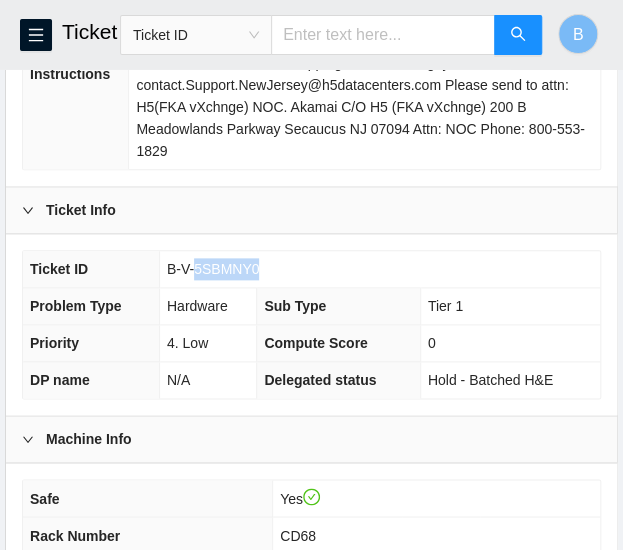 click on "B-V-5SBMNY0" at bounding box center [213, 269] 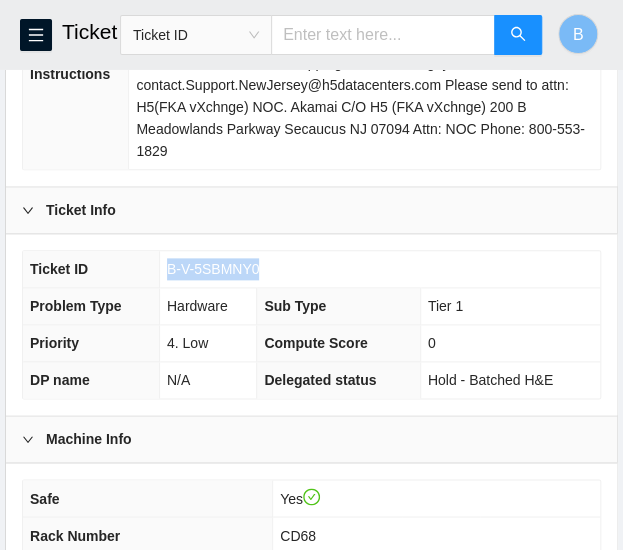click on "B-V-5SBMNY0" at bounding box center [213, 269] 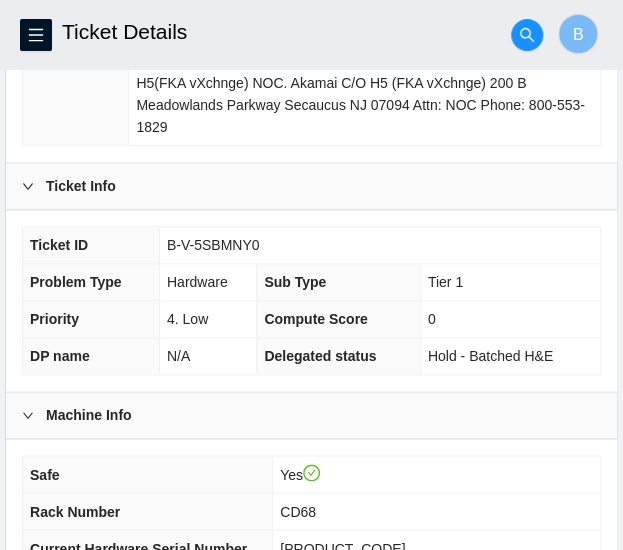 scroll, scrollTop: 914, scrollLeft: 0, axis: vertical 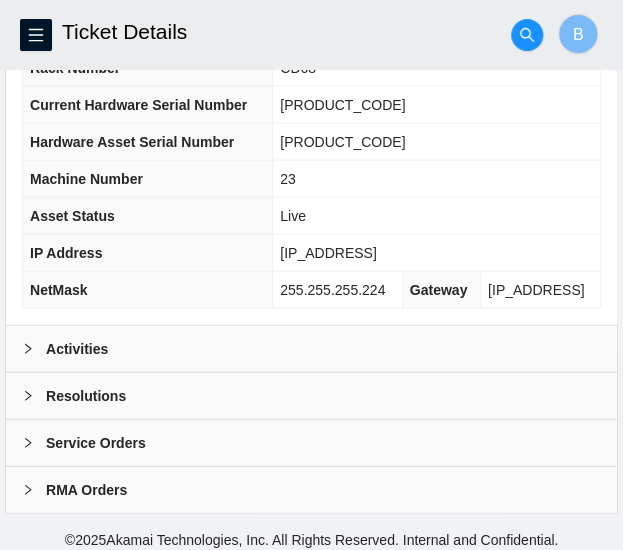 click 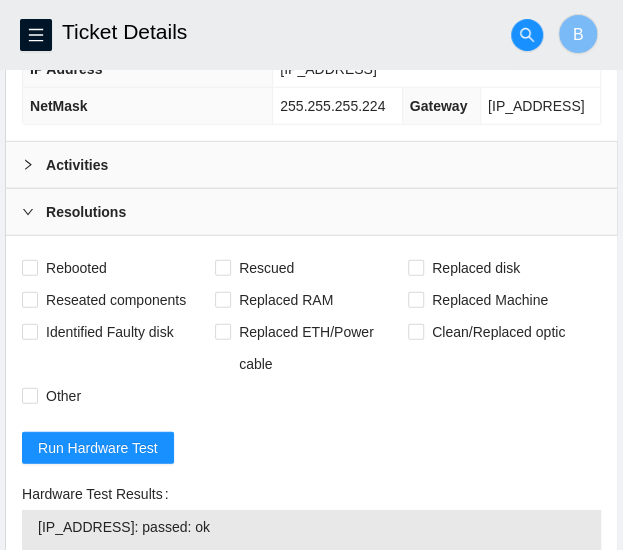 scroll, scrollTop: 1102, scrollLeft: 0, axis: vertical 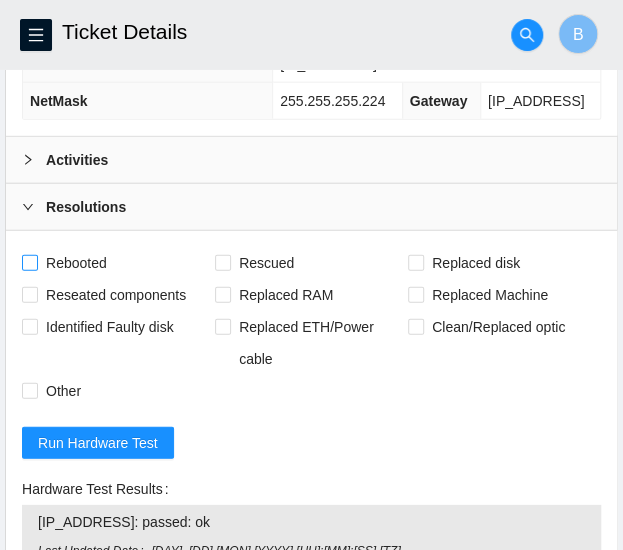 click on "Rebooted" at bounding box center [29, 262] 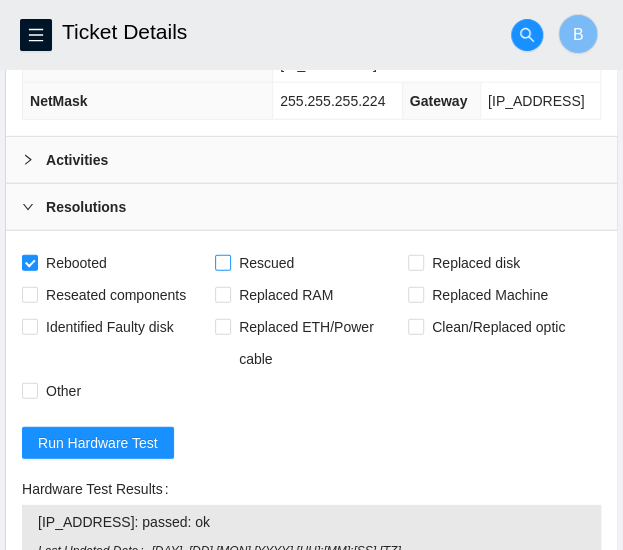 click on "Rescued" at bounding box center [222, 262] 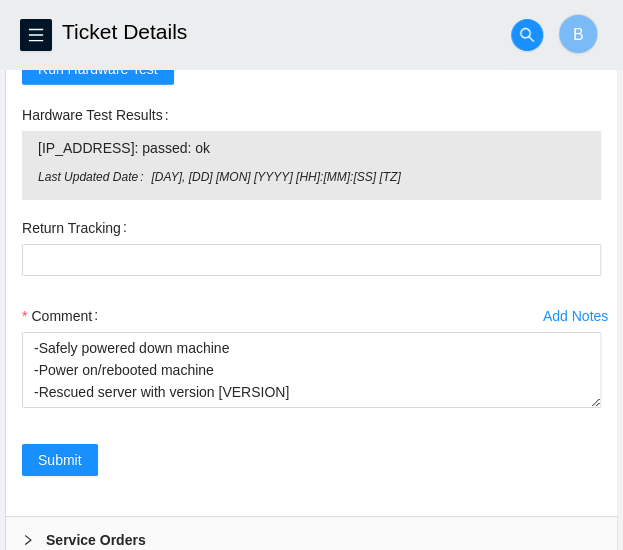 scroll, scrollTop: 1572, scrollLeft: 0, axis: vertical 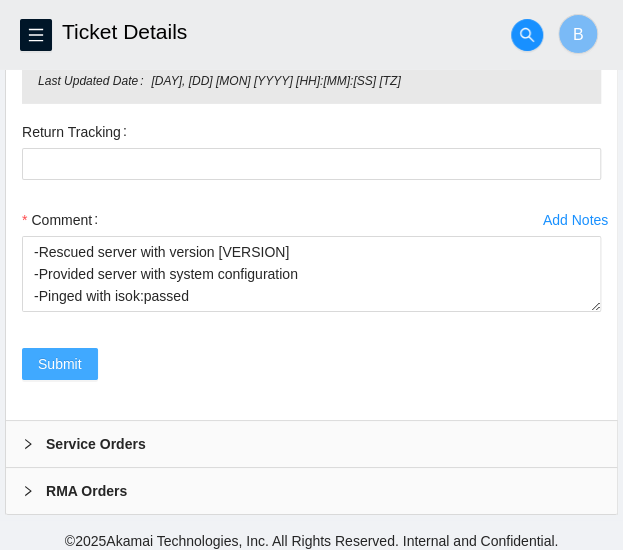 click on "Submit" at bounding box center [60, 364] 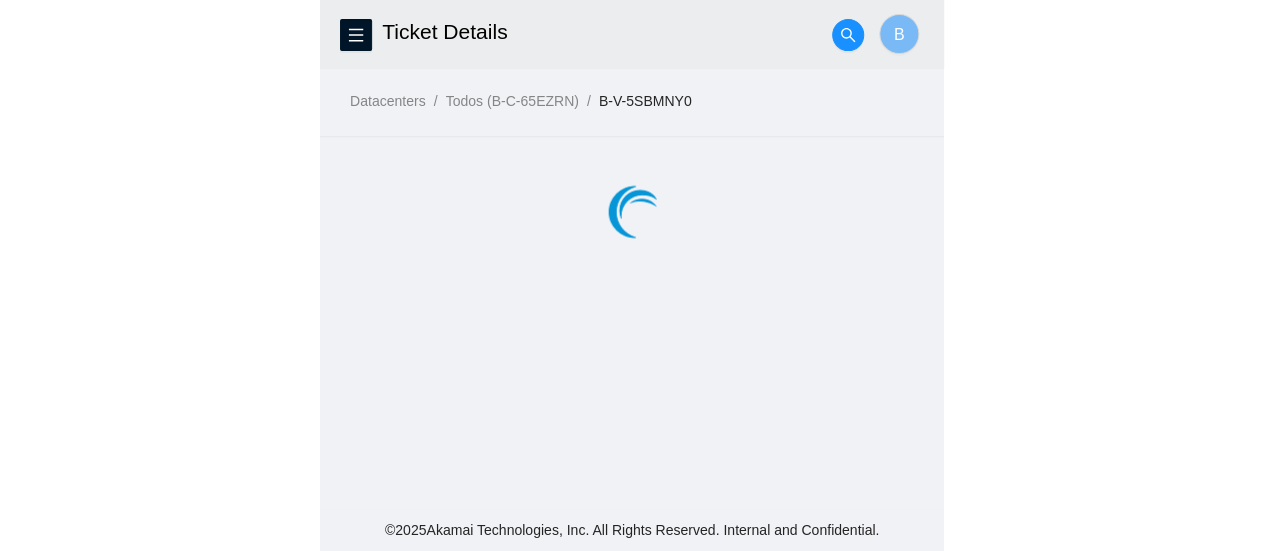 scroll, scrollTop: 0, scrollLeft: 0, axis: both 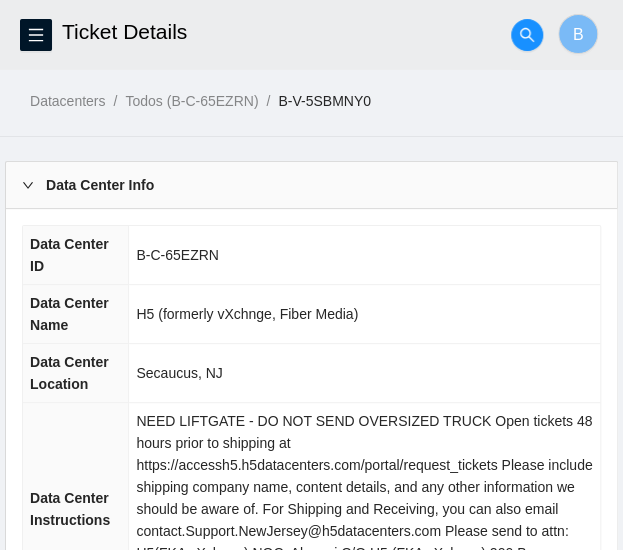 click on "Ticket Details    B" at bounding box center (311, 34) 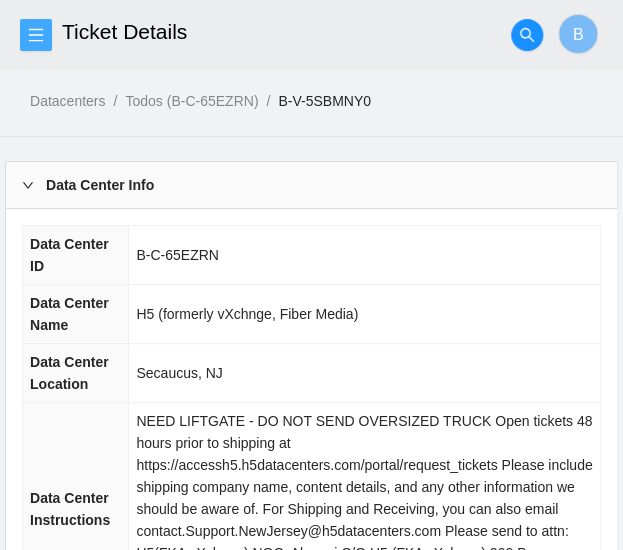 click at bounding box center [36, 35] 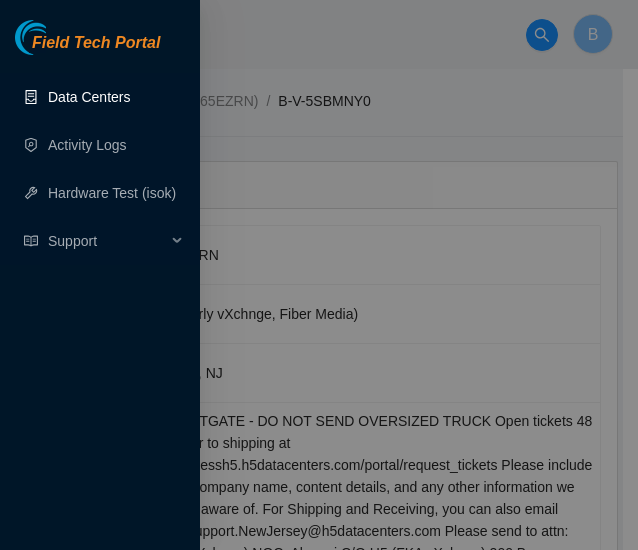 click on "Data Centers" at bounding box center [89, 97] 